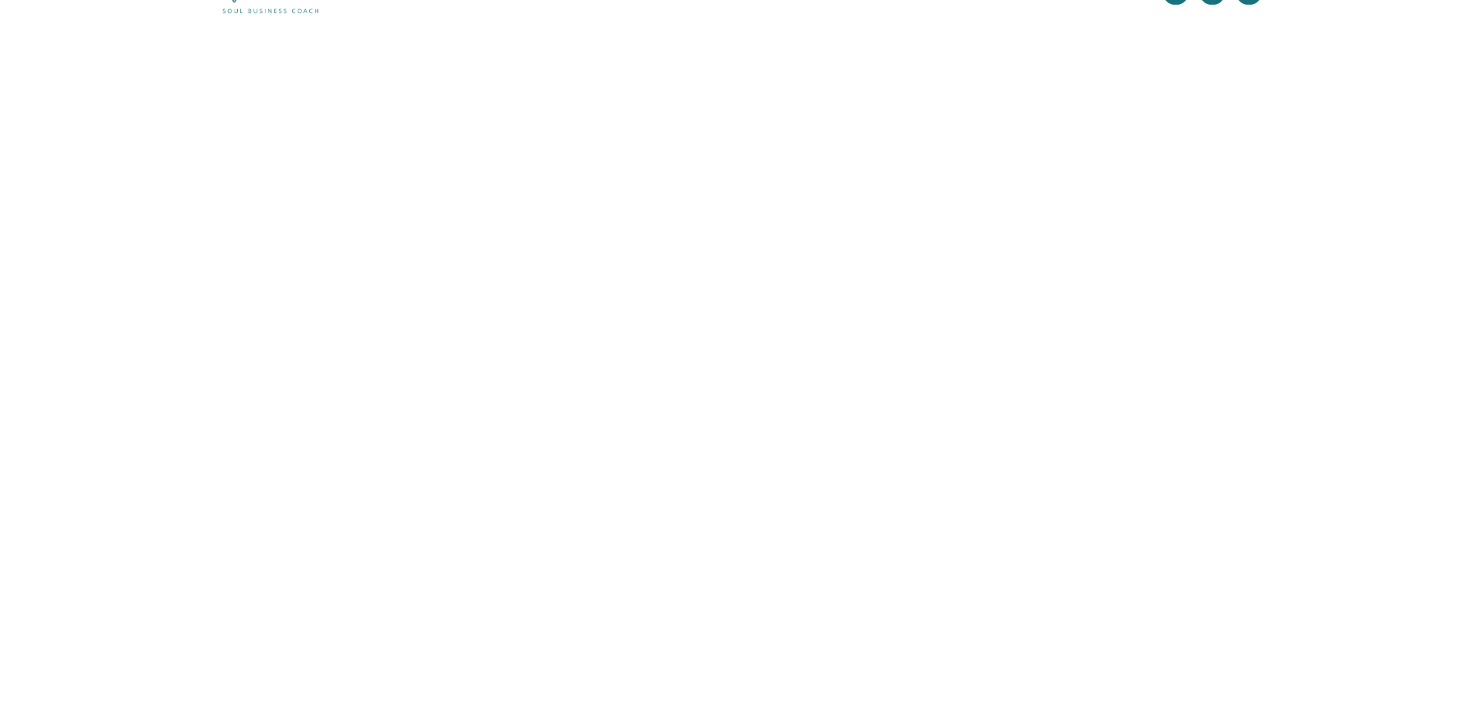 scroll, scrollTop: 55, scrollLeft: 0, axis: vertical 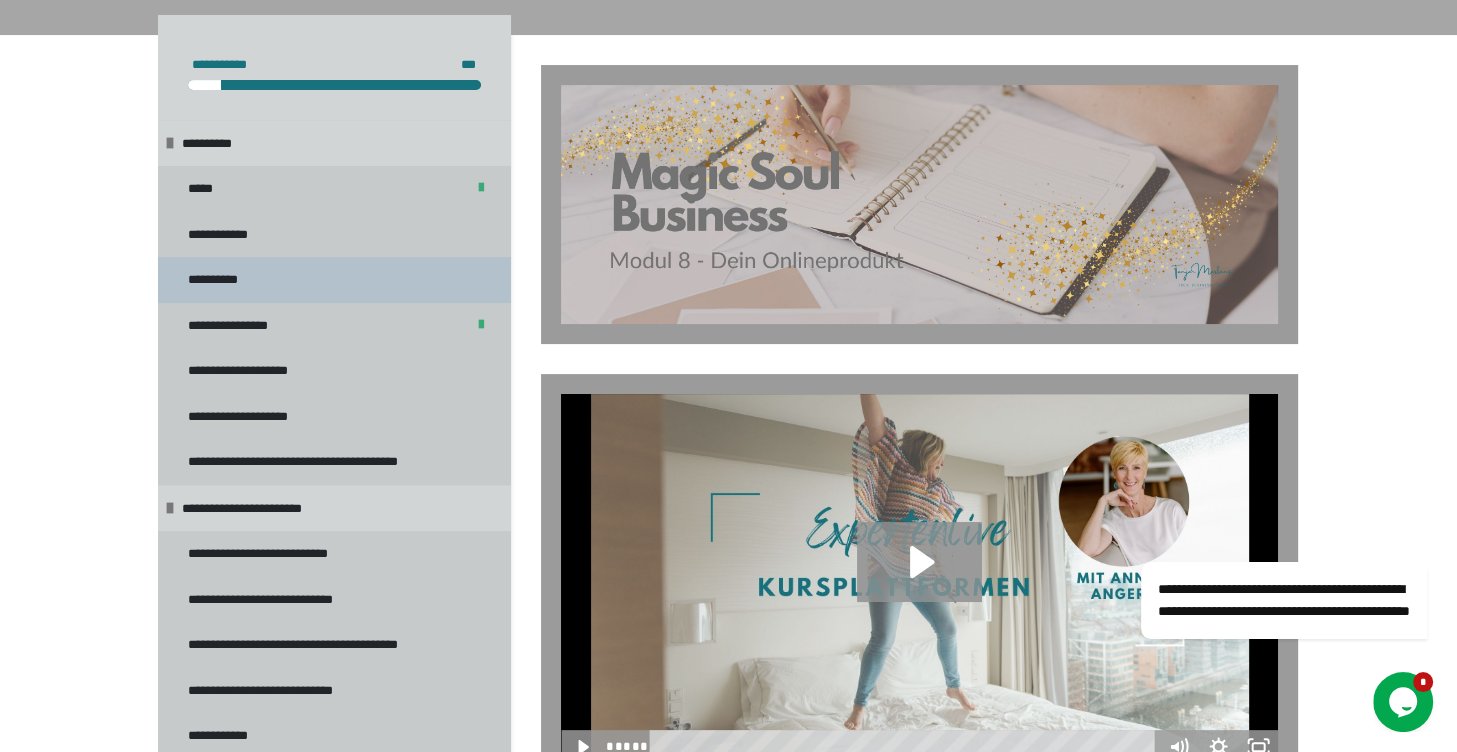 click on "**********" at bounding box center [223, 280] 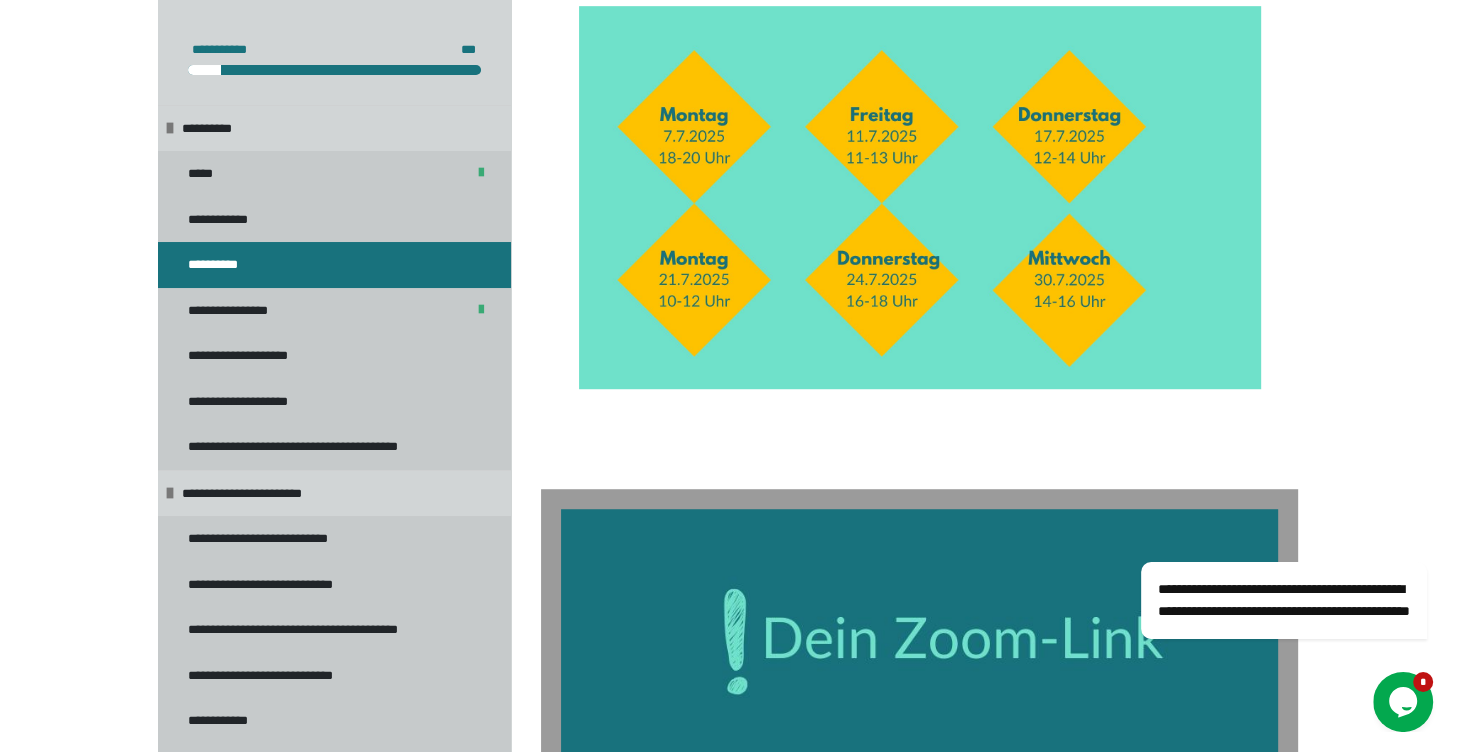 scroll, scrollTop: 1040, scrollLeft: 0, axis: vertical 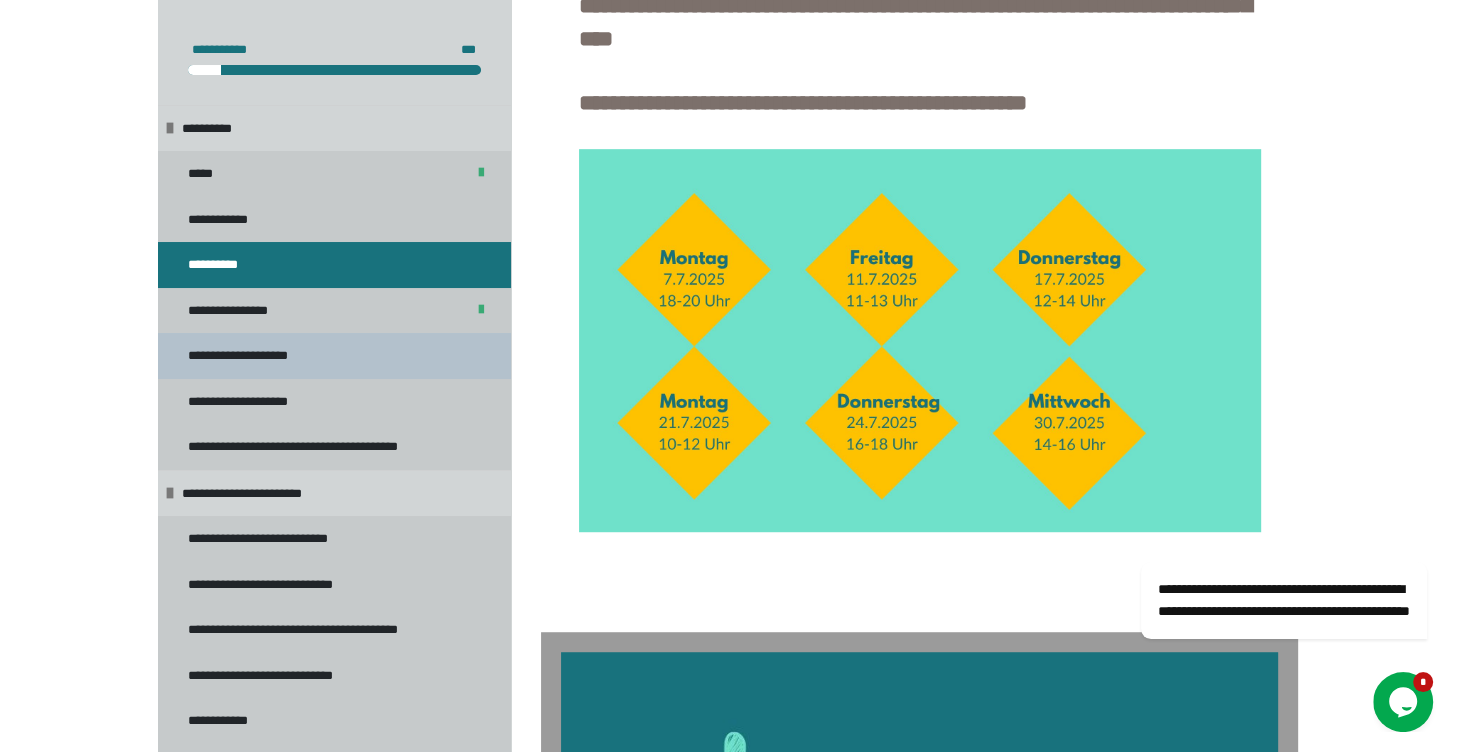 click on "**********" at bounding box center [249, 356] 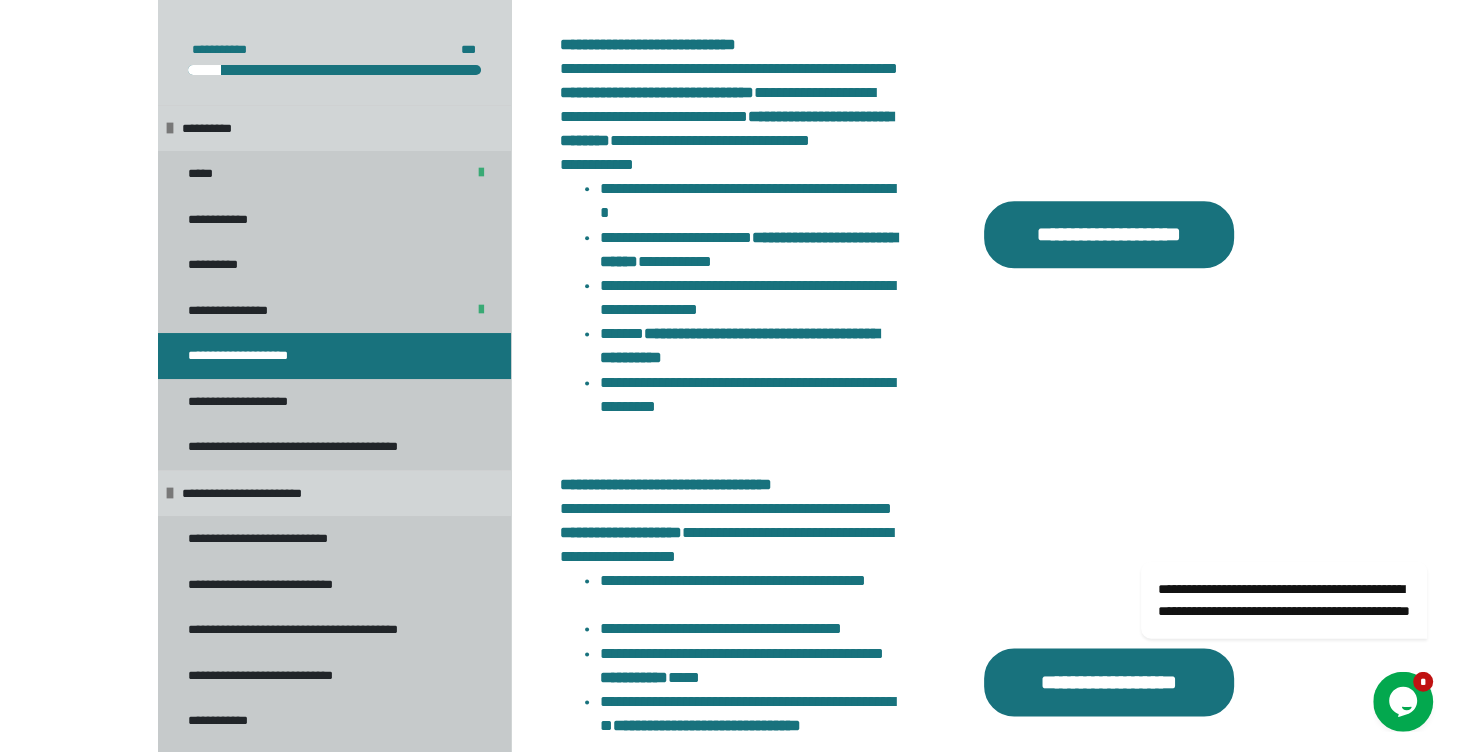 scroll, scrollTop: 2472, scrollLeft: 0, axis: vertical 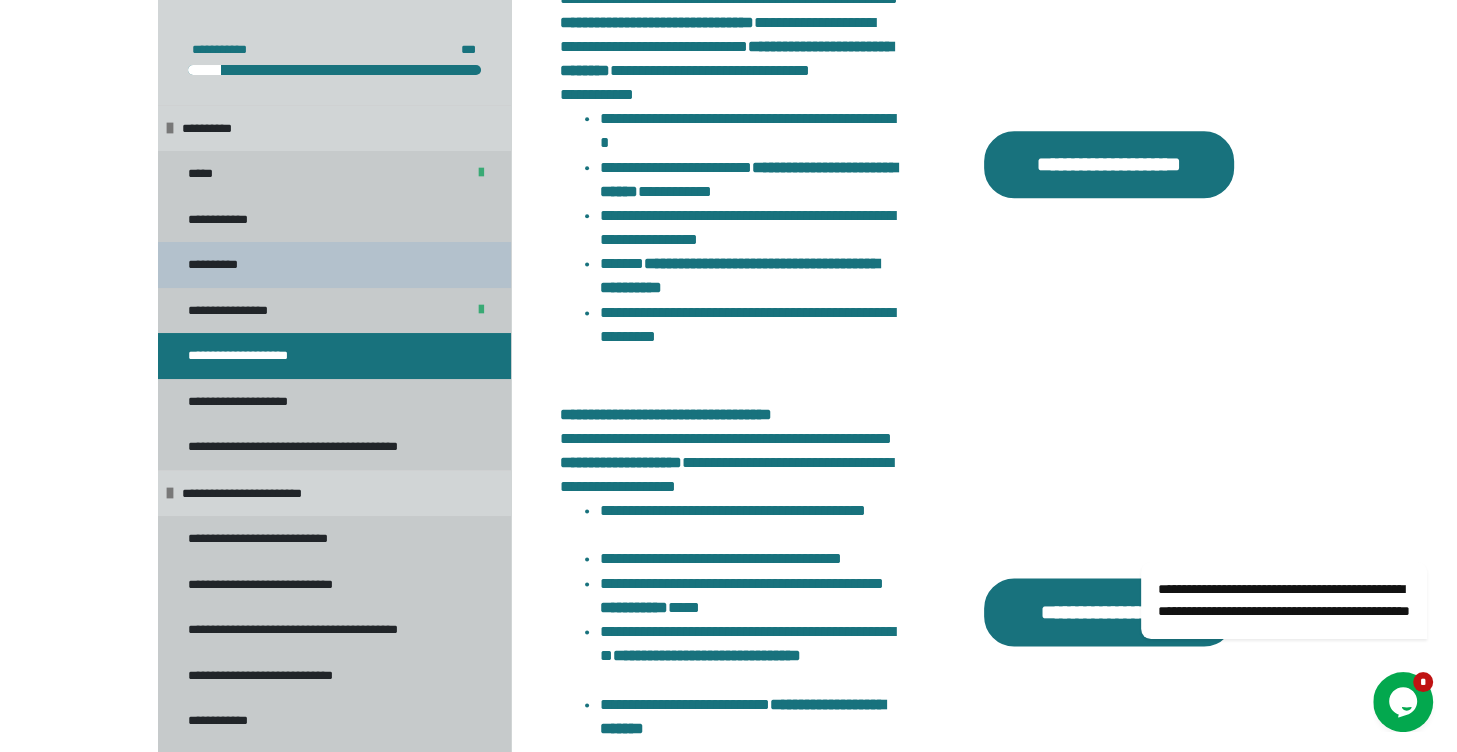 click on "**********" at bounding box center (223, 265) 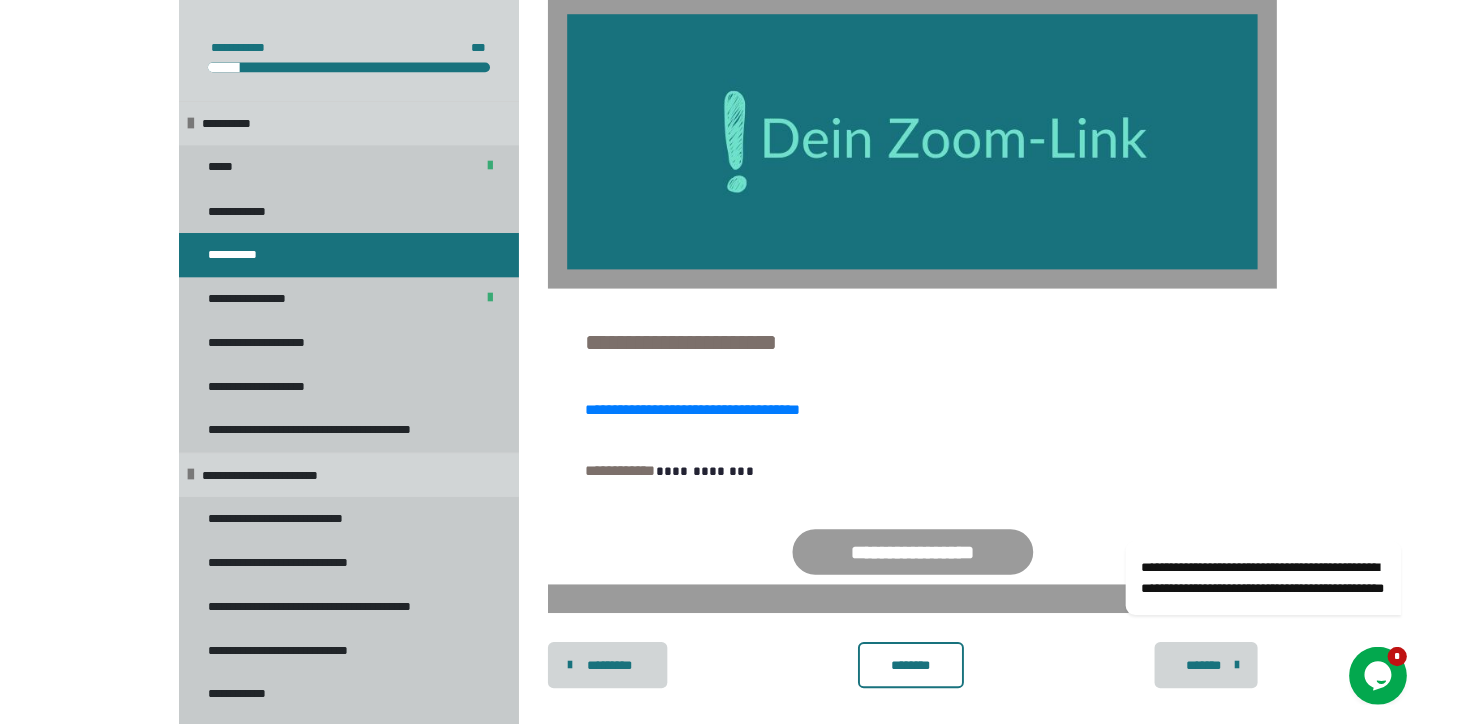 scroll, scrollTop: 1704, scrollLeft: 0, axis: vertical 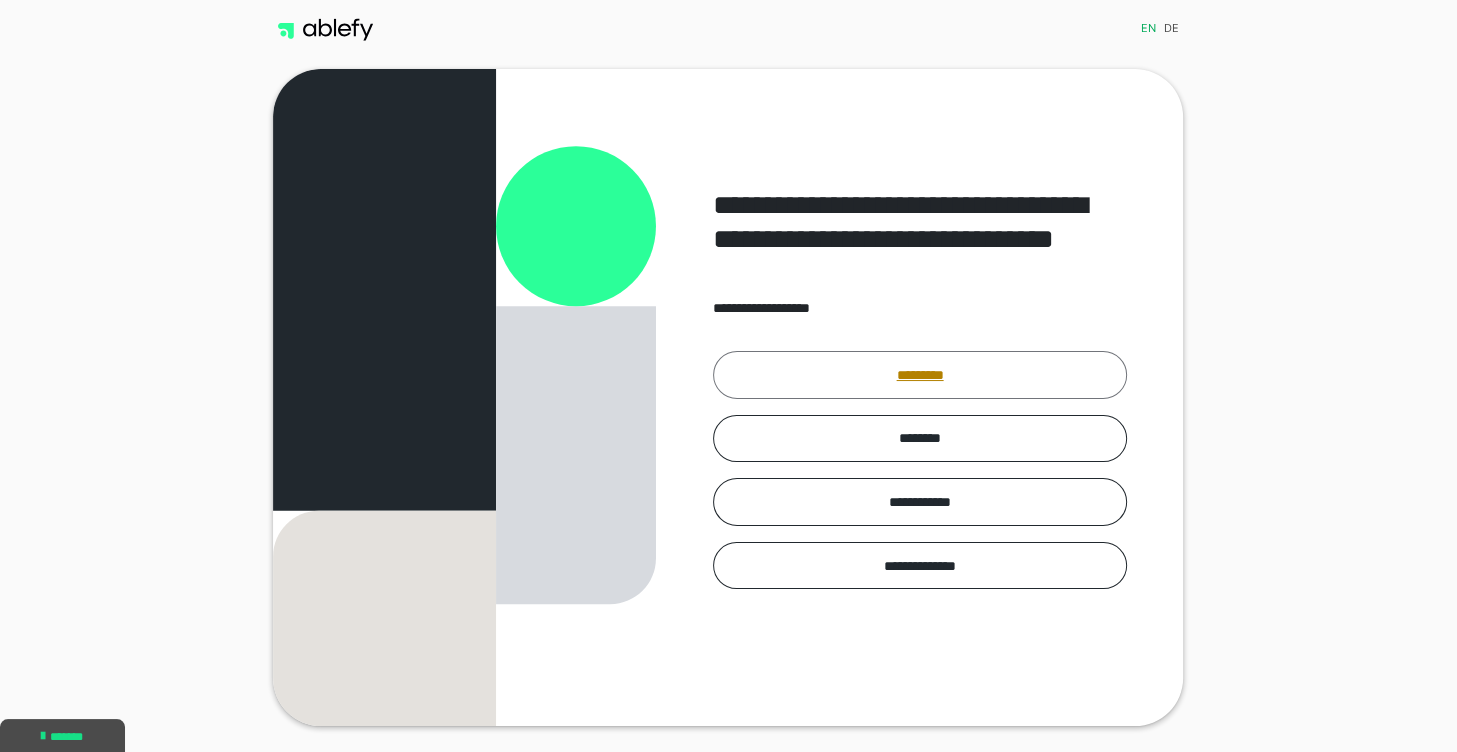click on "*********" at bounding box center [920, 375] 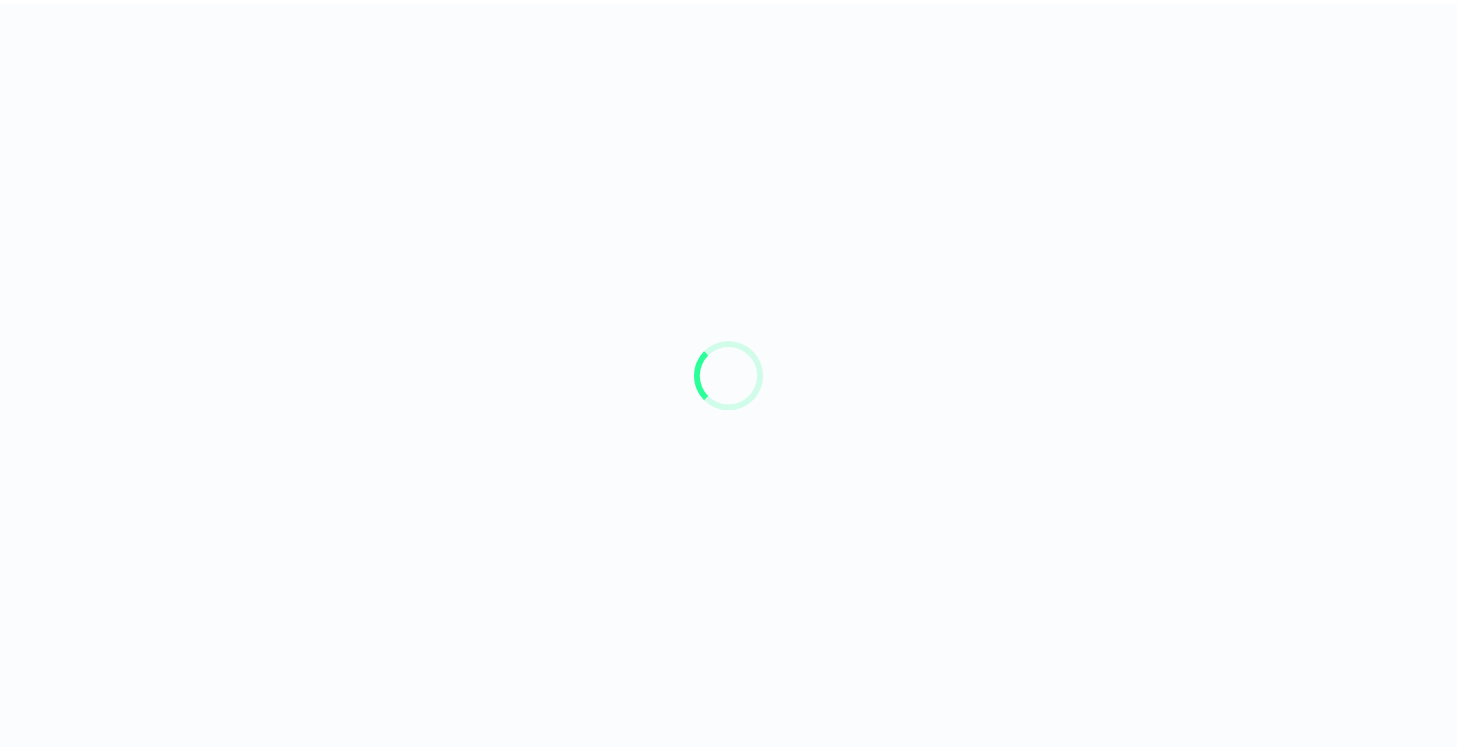 scroll, scrollTop: 0, scrollLeft: 0, axis: both 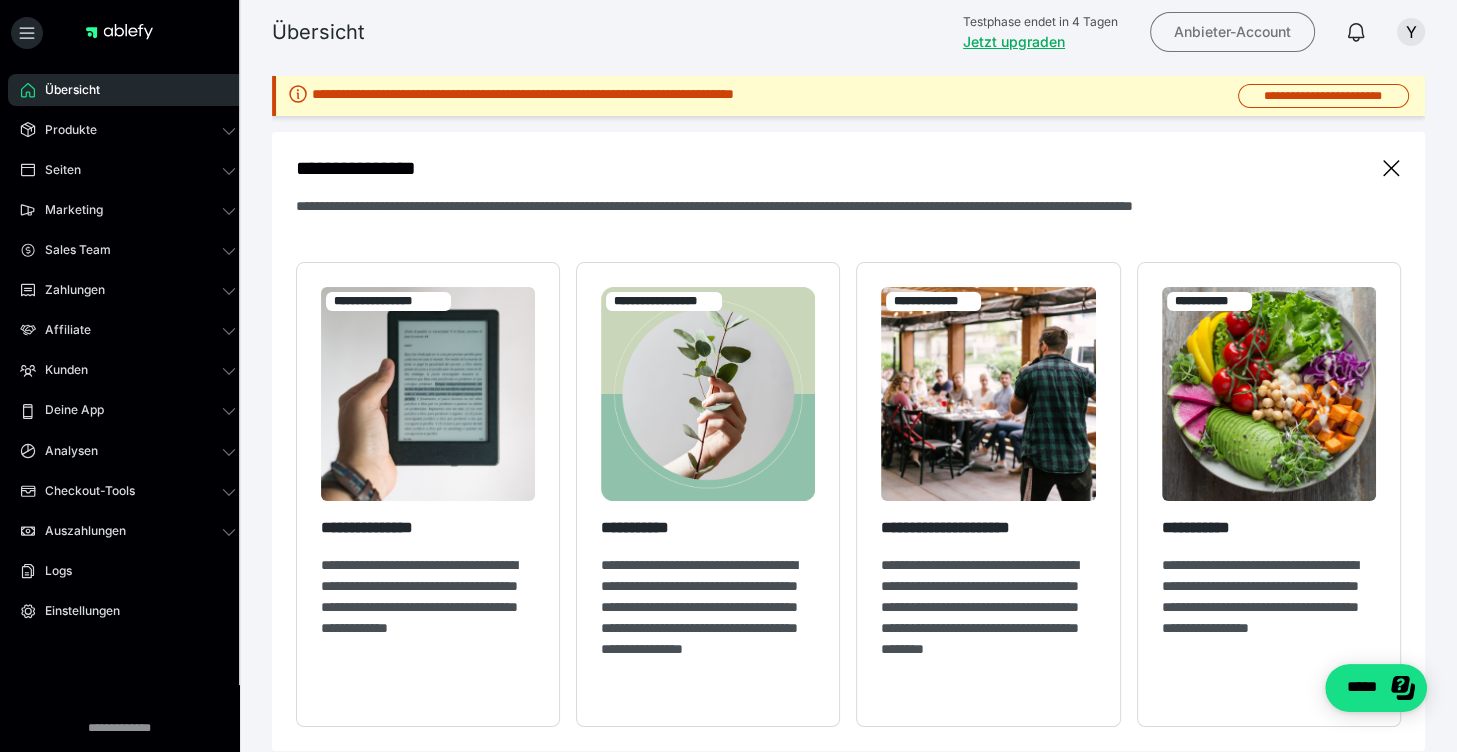 click on "Anbieter-Account" at bounding box center [1232, 32] 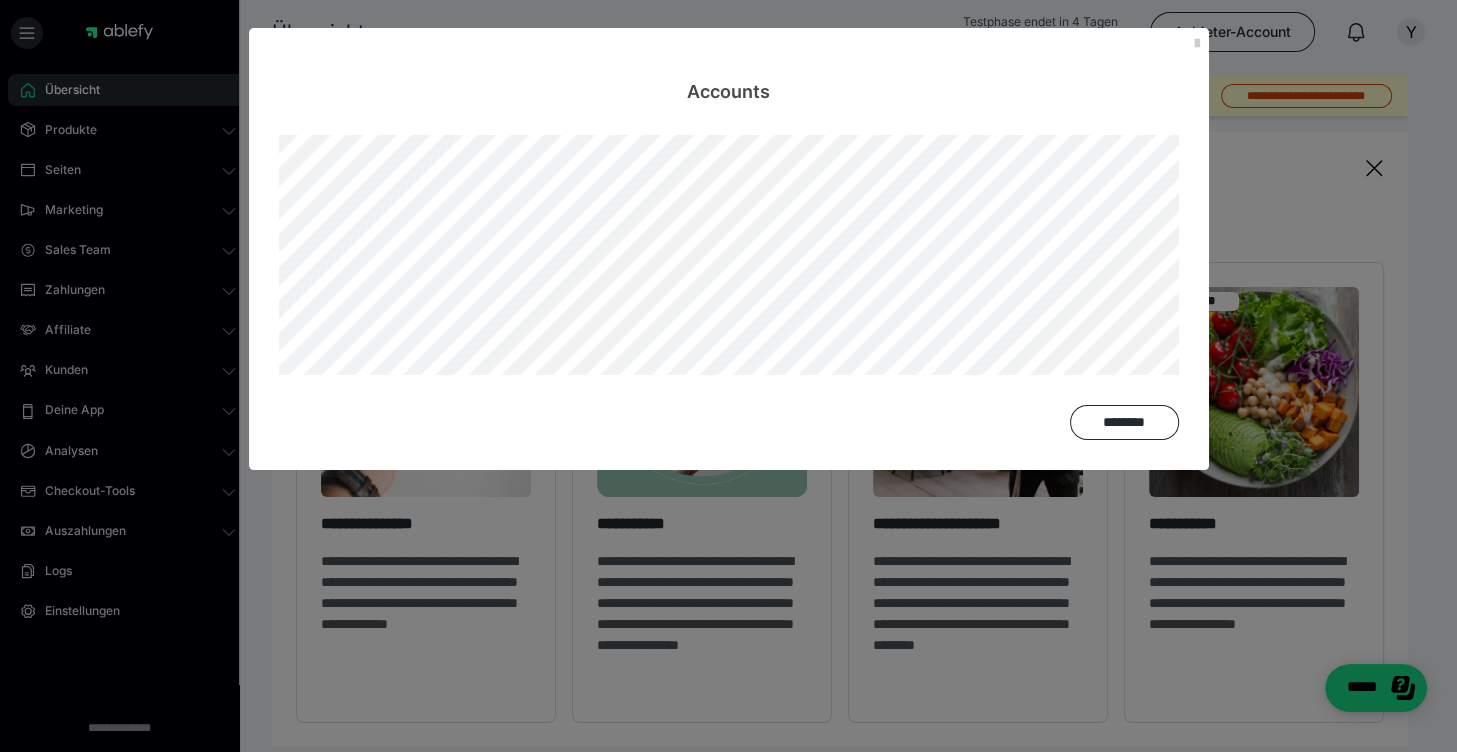 scroll, scrollTop: 0, scrollLeft: 0, axis: both 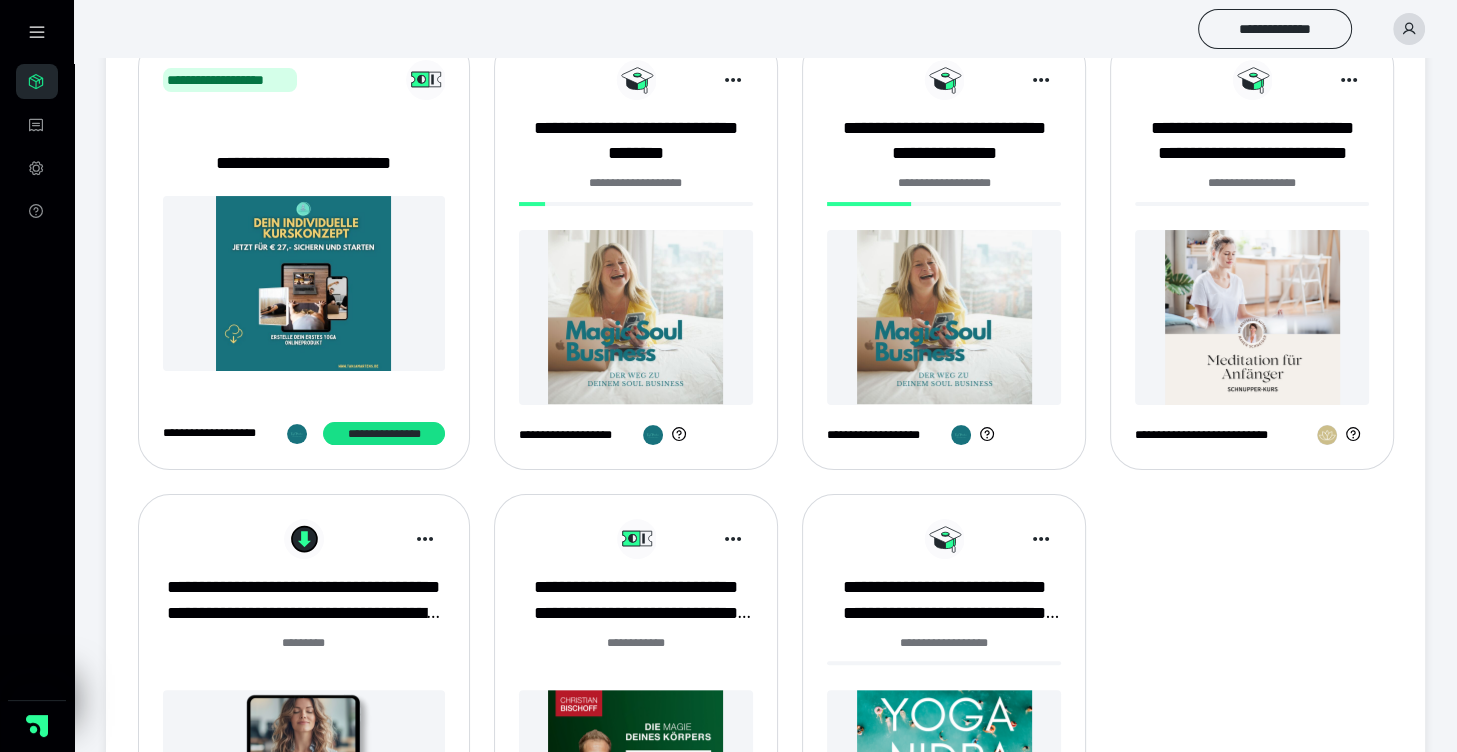 click at bounding box center (636, 317) 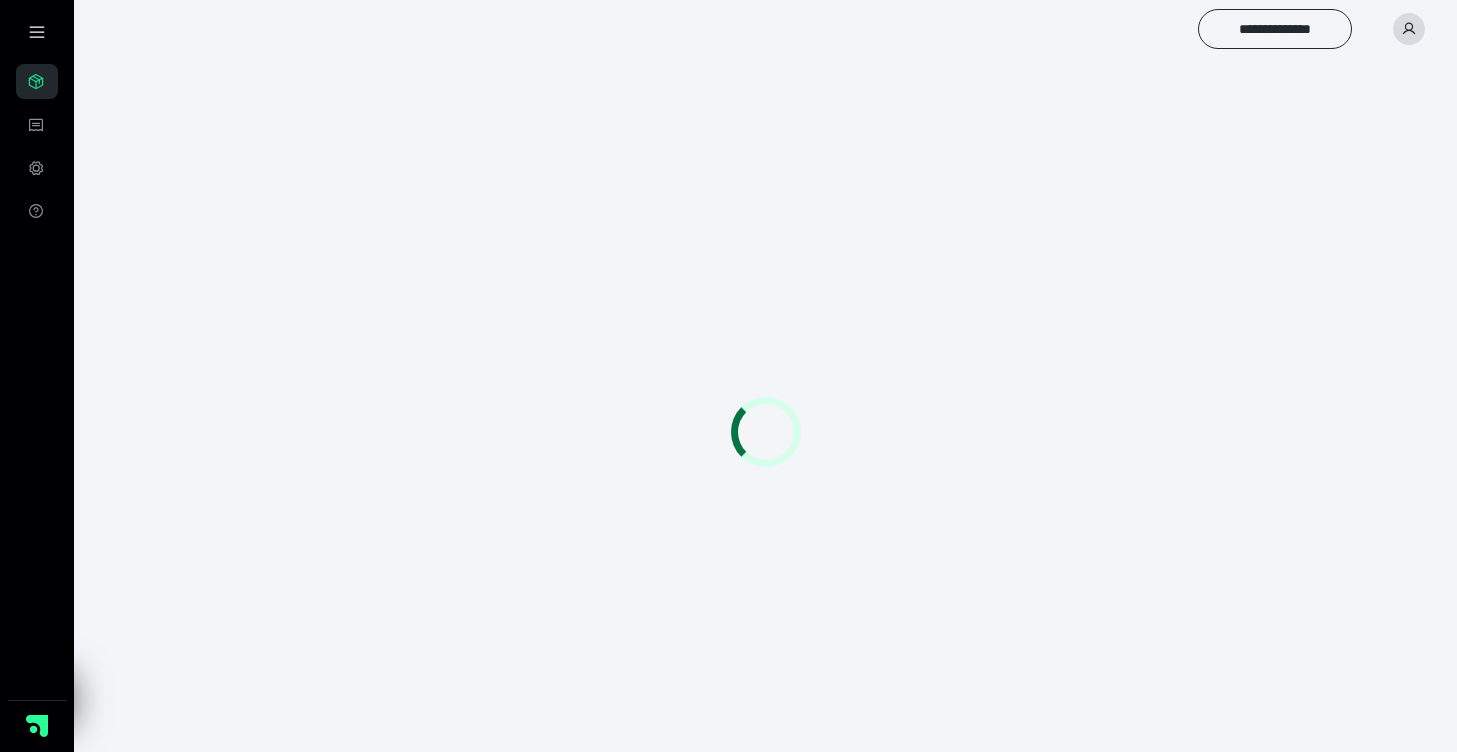 scroll, scrollTop: 0, scrollLeft: 0, axis: both 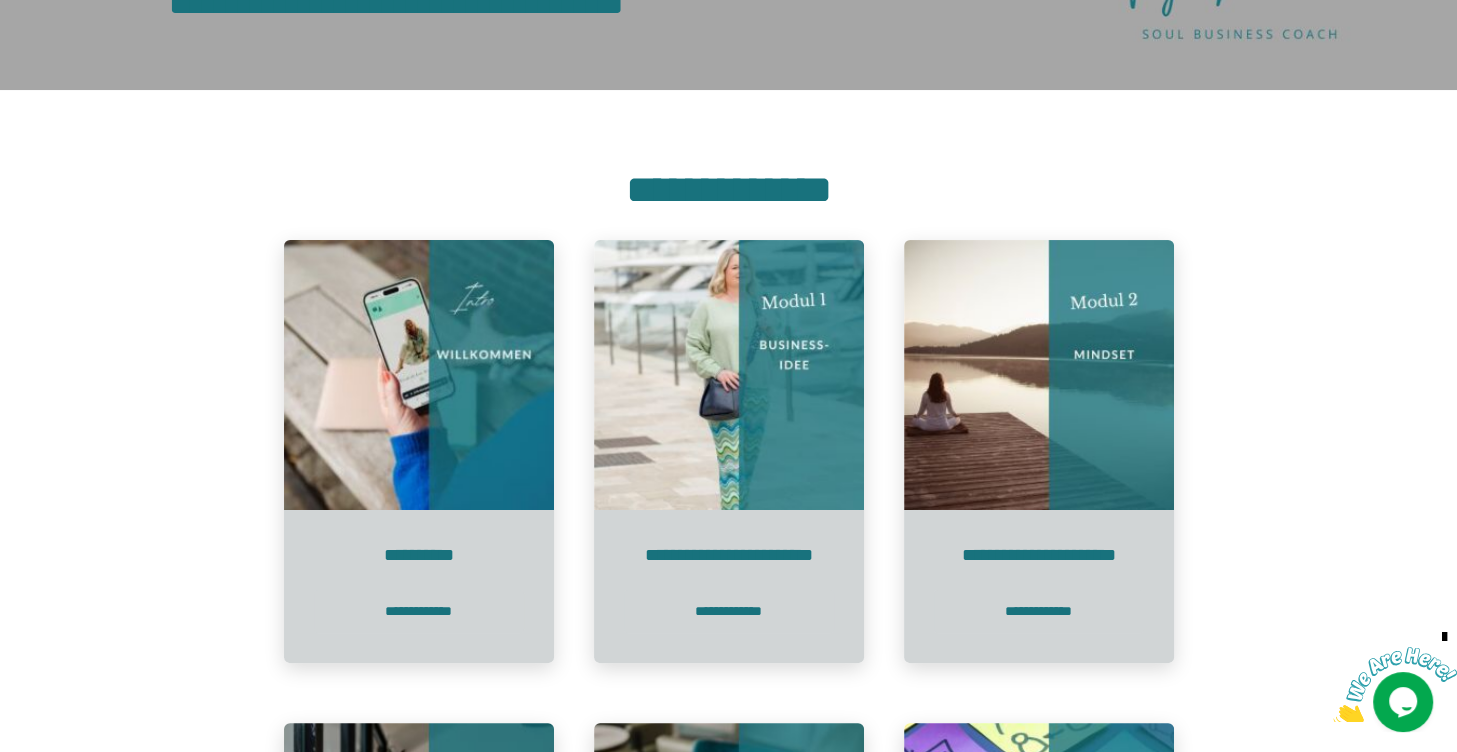 click at bounding box center (419, 375) 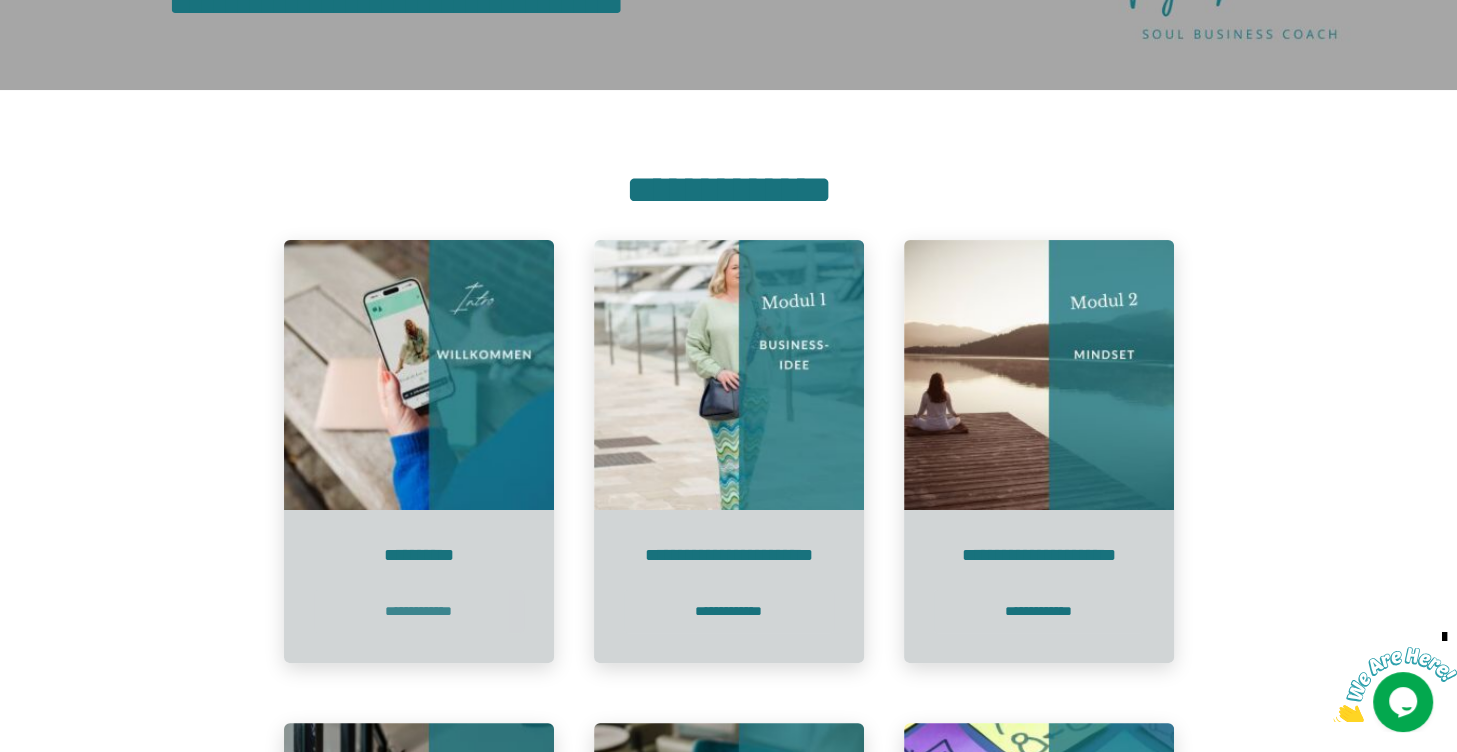 click on "**********" at bounding box center (419, 611) 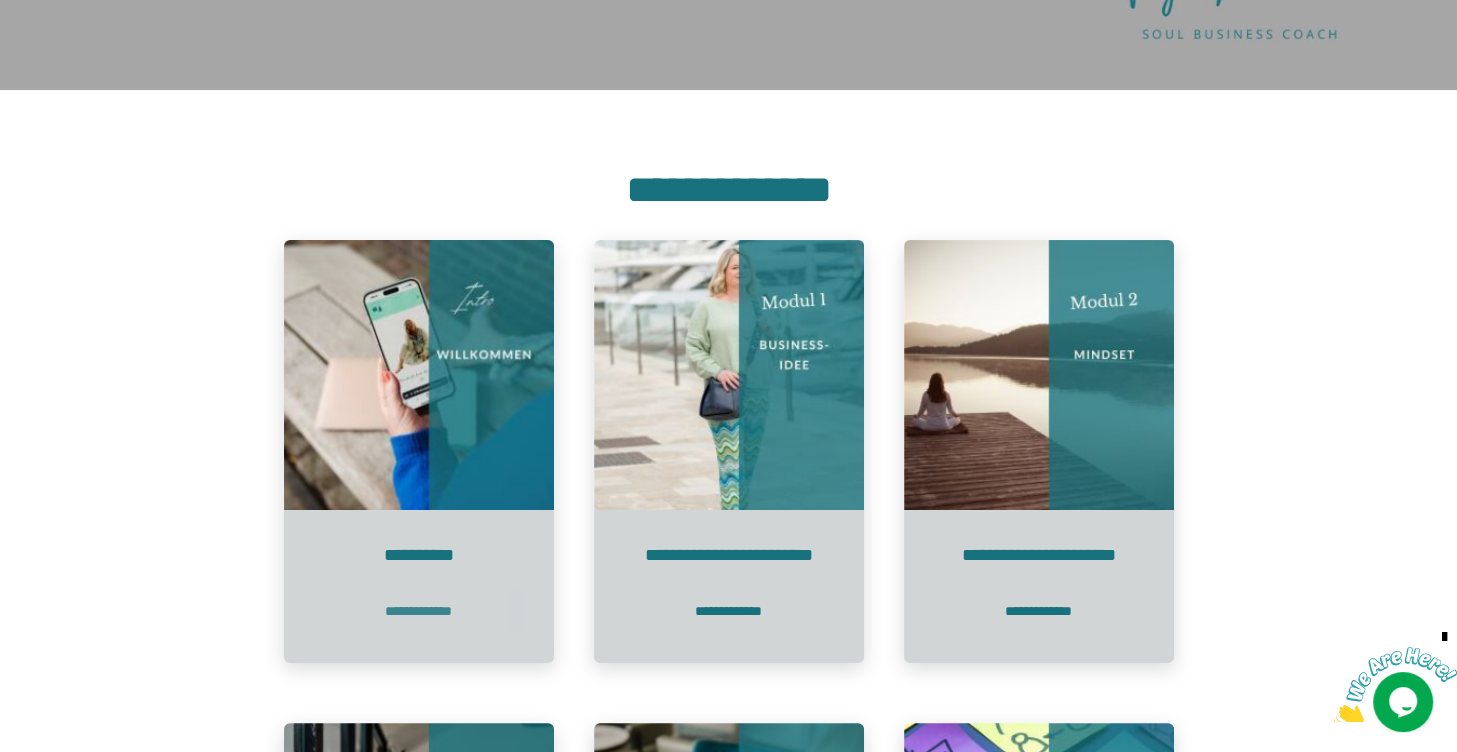 scroll, scrollTop: 0, scrollLeft: 0, axis: both 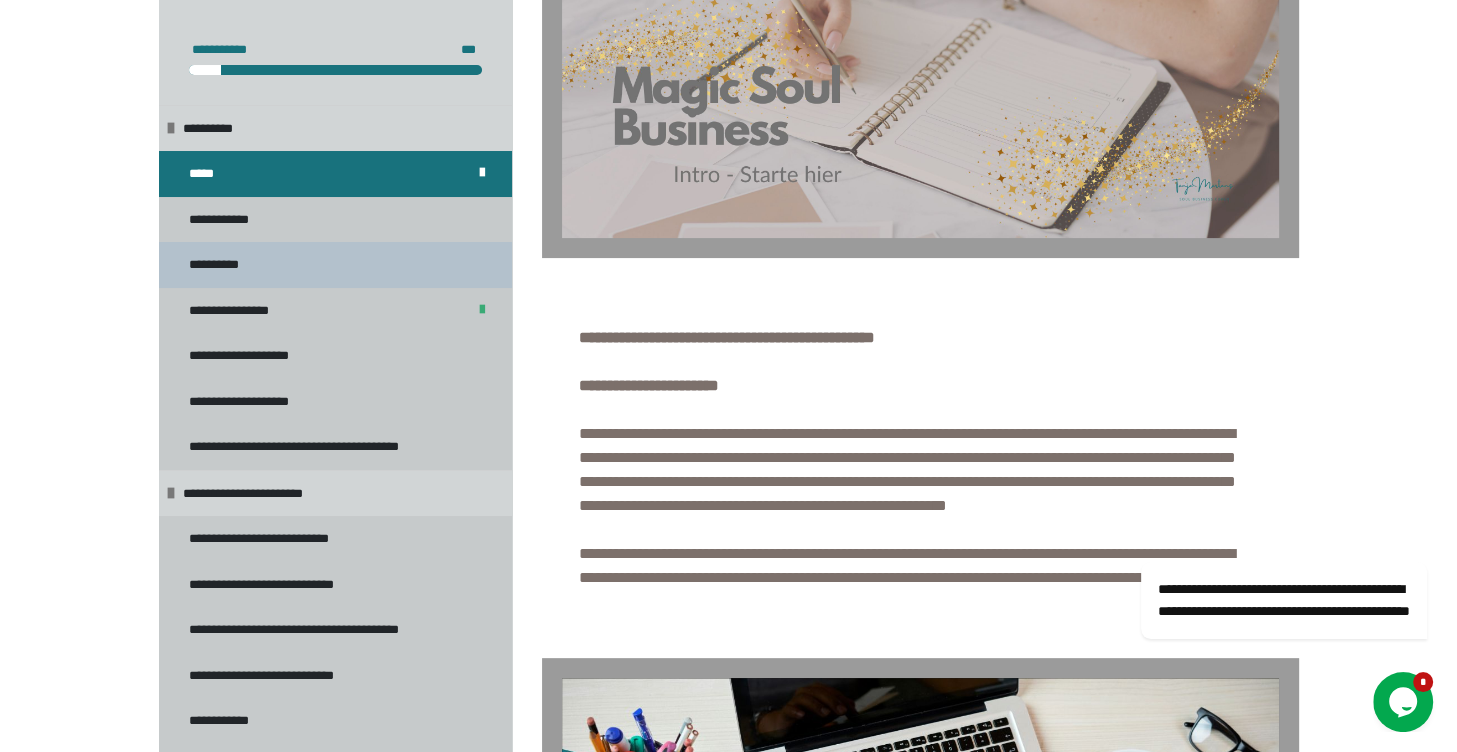 click on "**********" at bounding box center [224, 265] 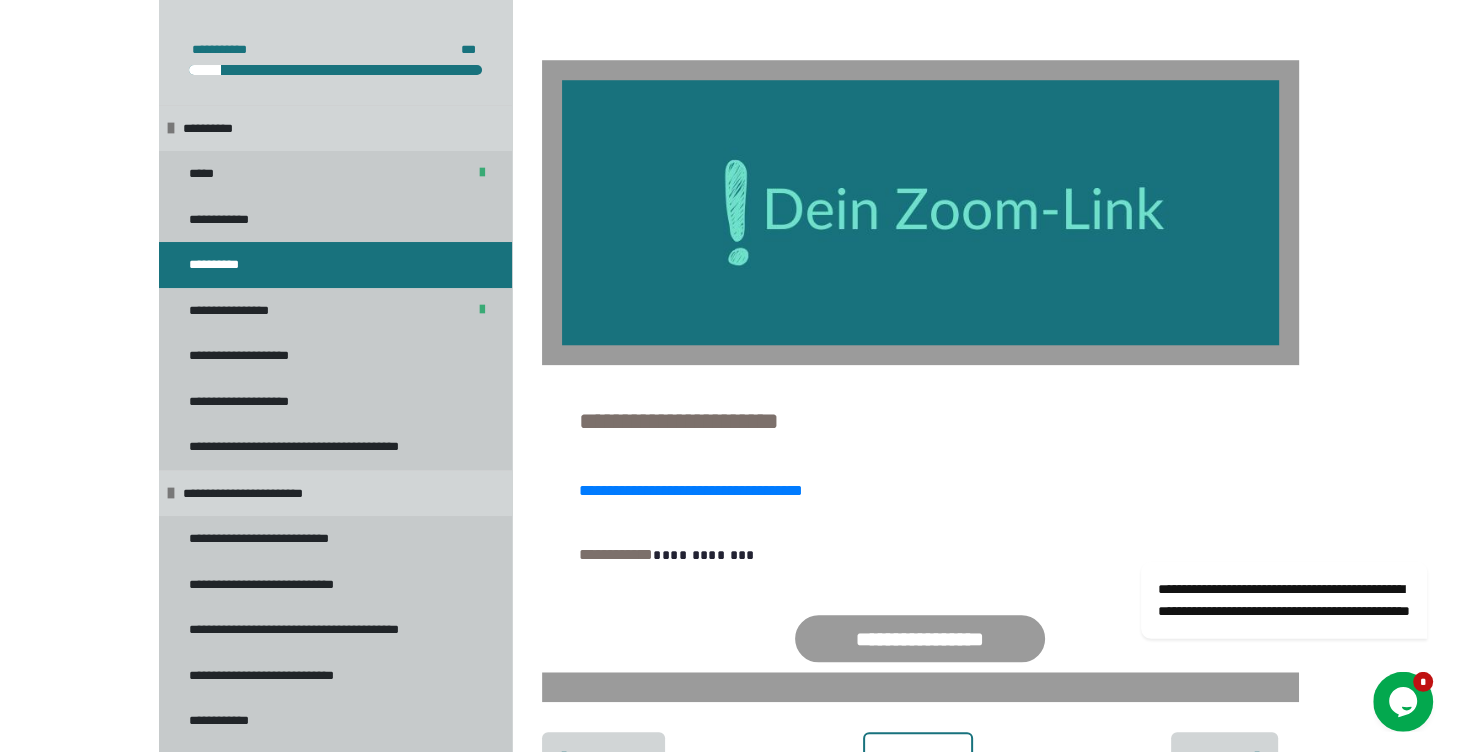 scroll, scrollTop: 1628, scrollLeft: 0, axis: vertical 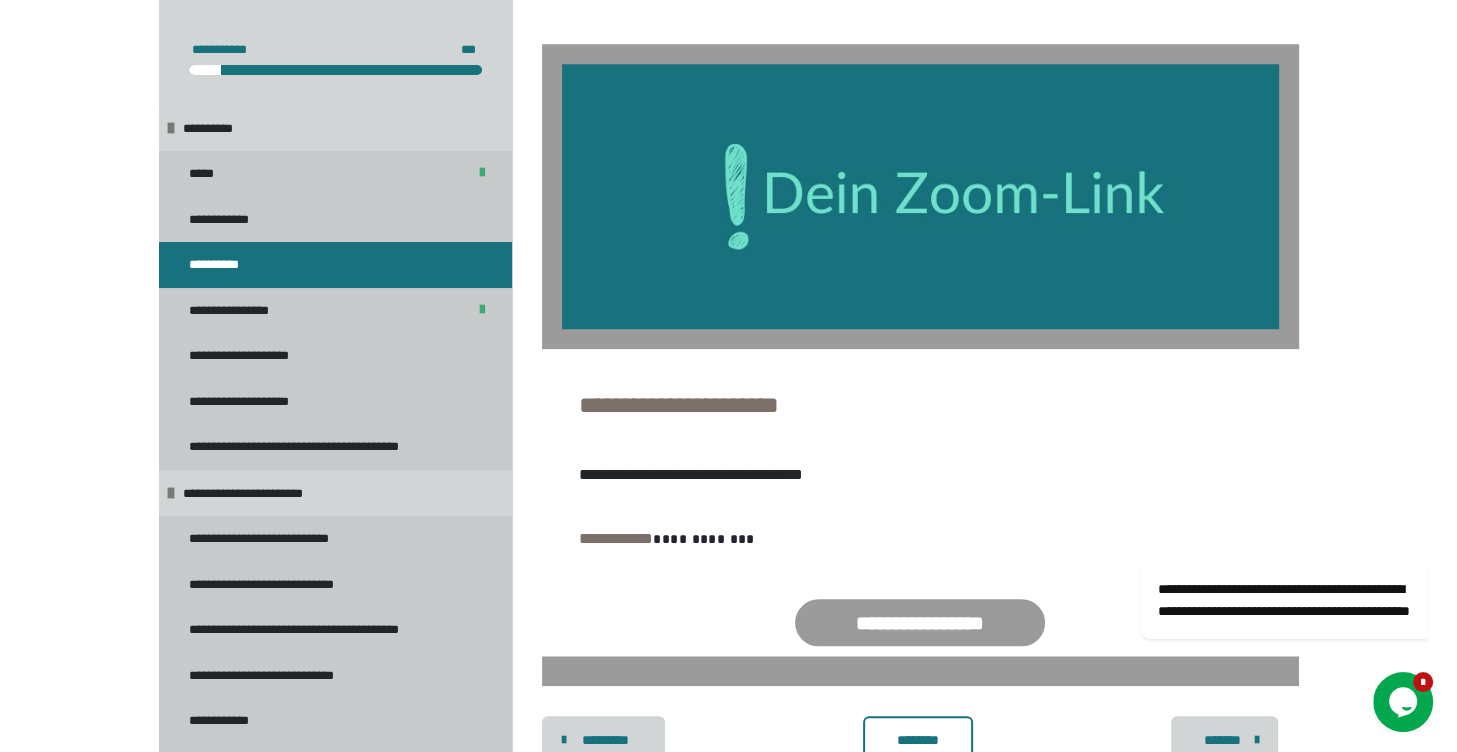 click on "**********" at bounding box center [691, 474] 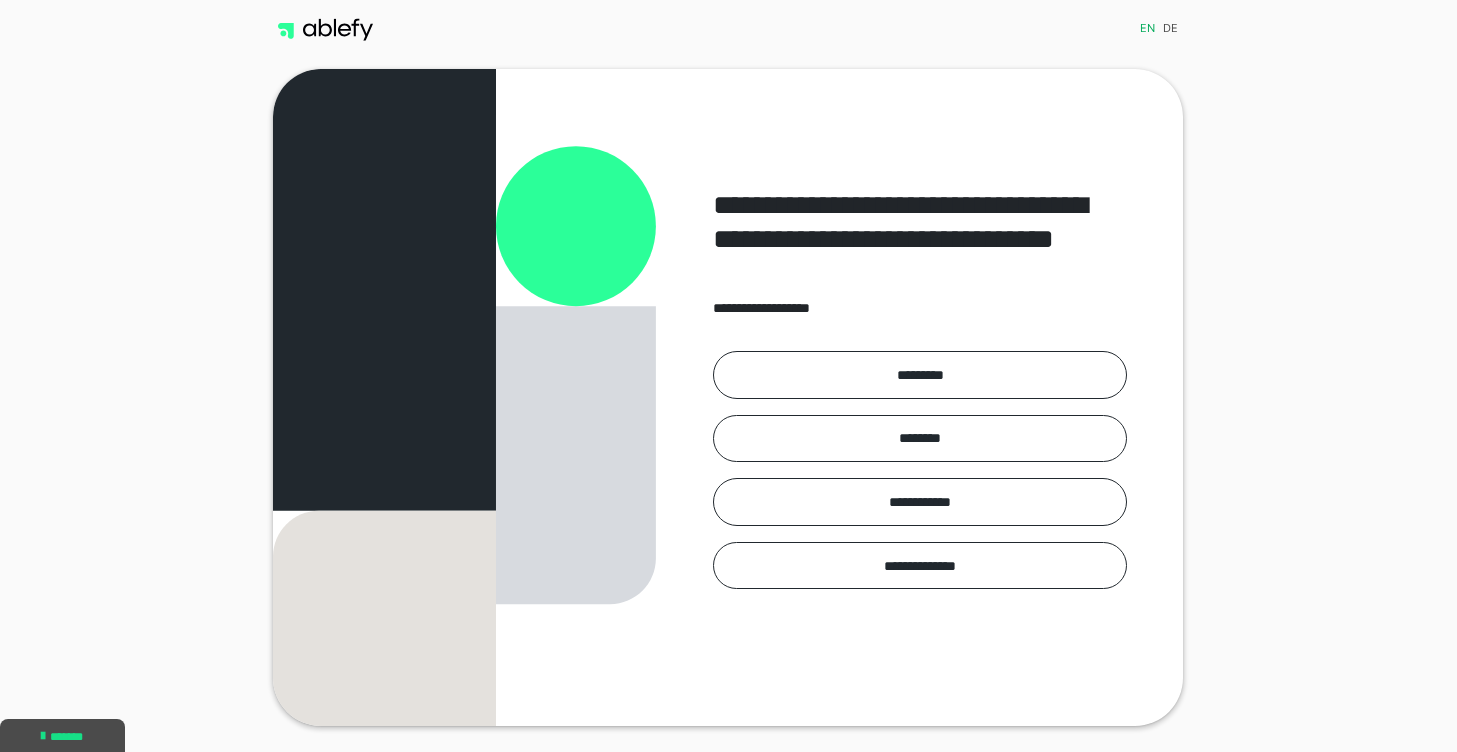 scroll, scrollTop: 0, scrollLeft: 0, axis: both 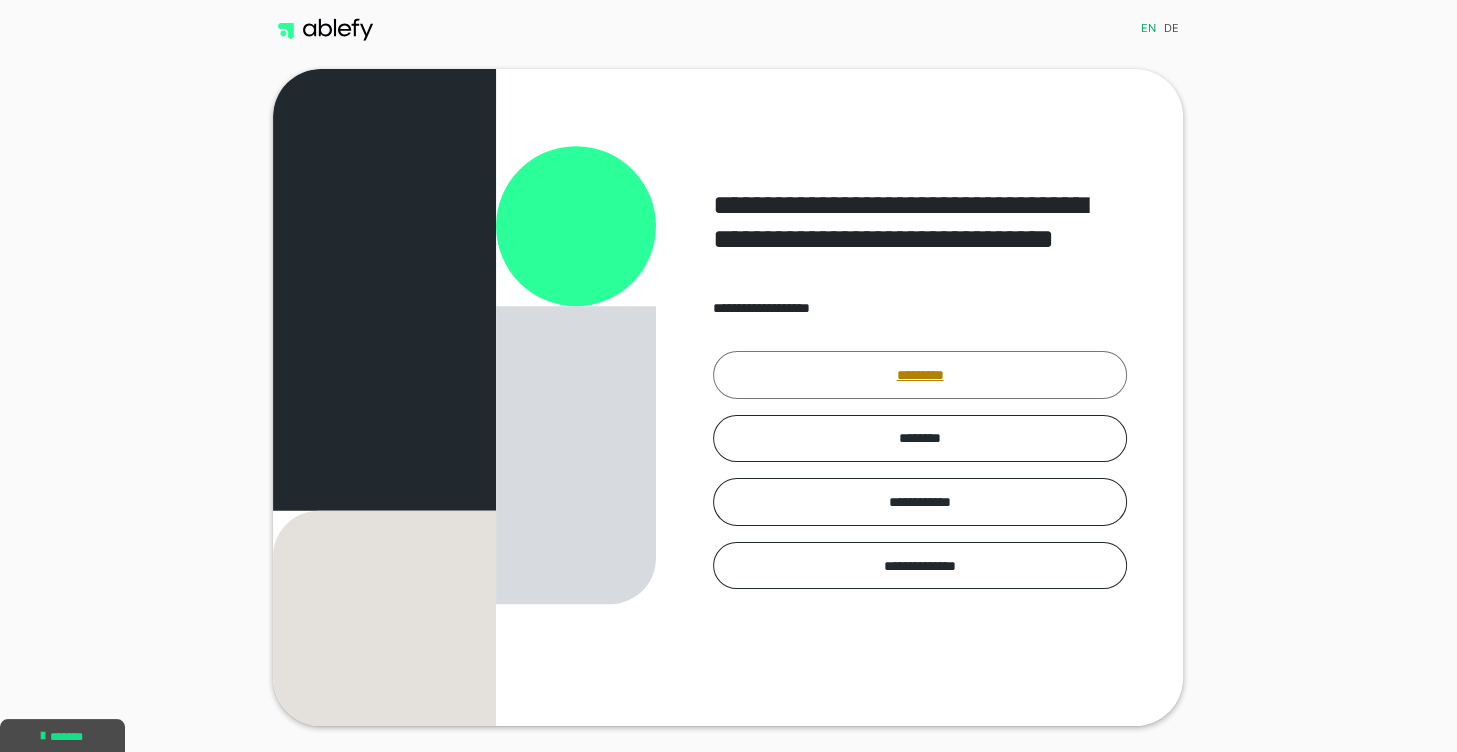 click on "*********" at bounding box center [920, 375] 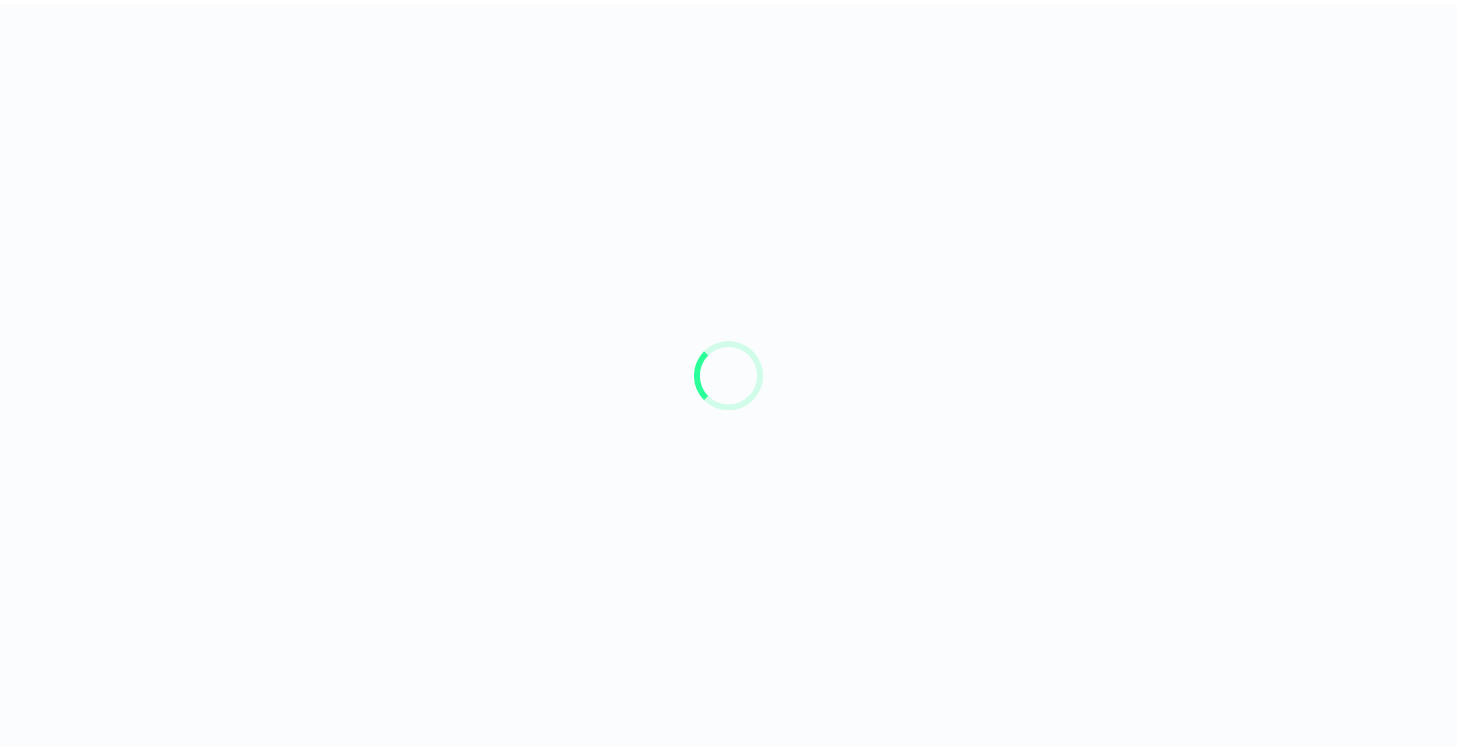 scroll, scrollTop: 0, scrollLeft: 0, axis: both 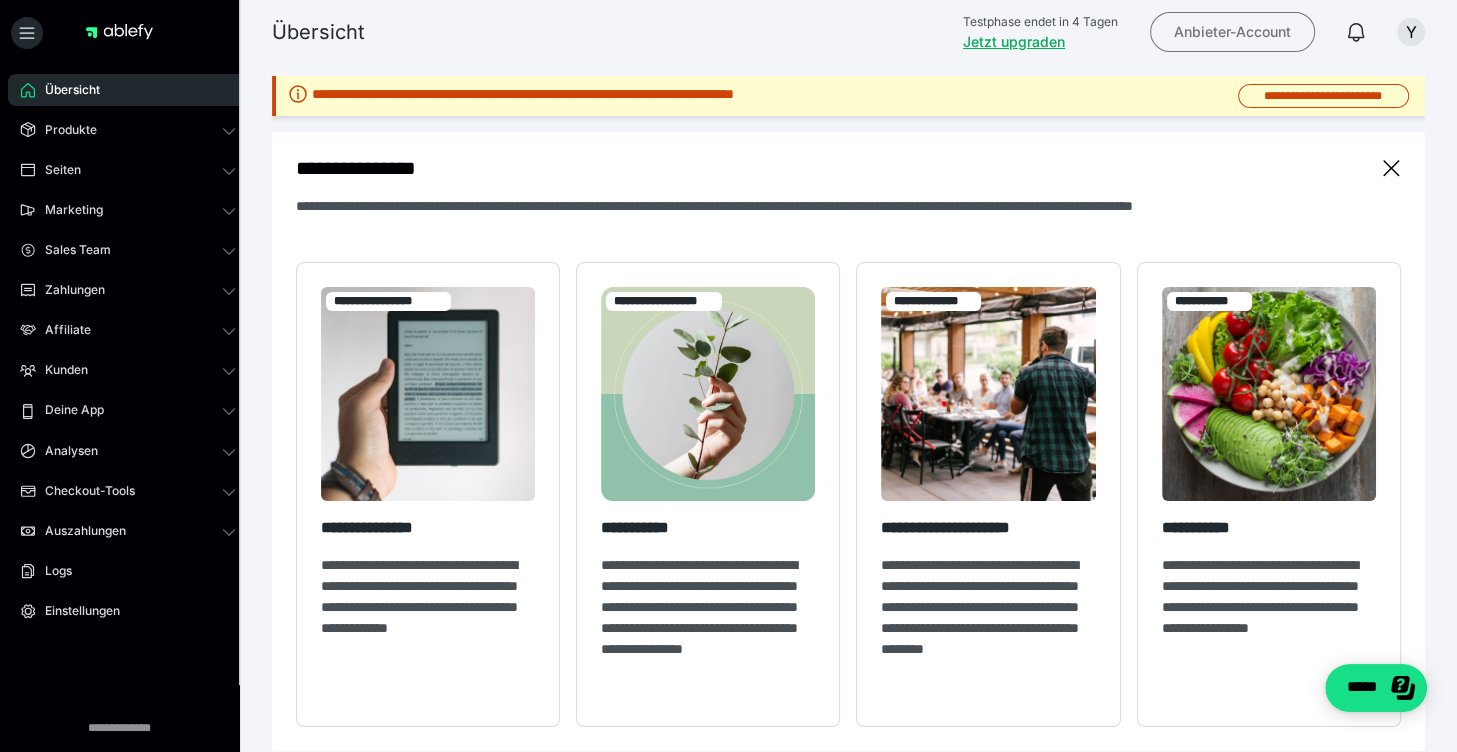 click on "Anbieter-Account" at bounding box center [1232, 32] 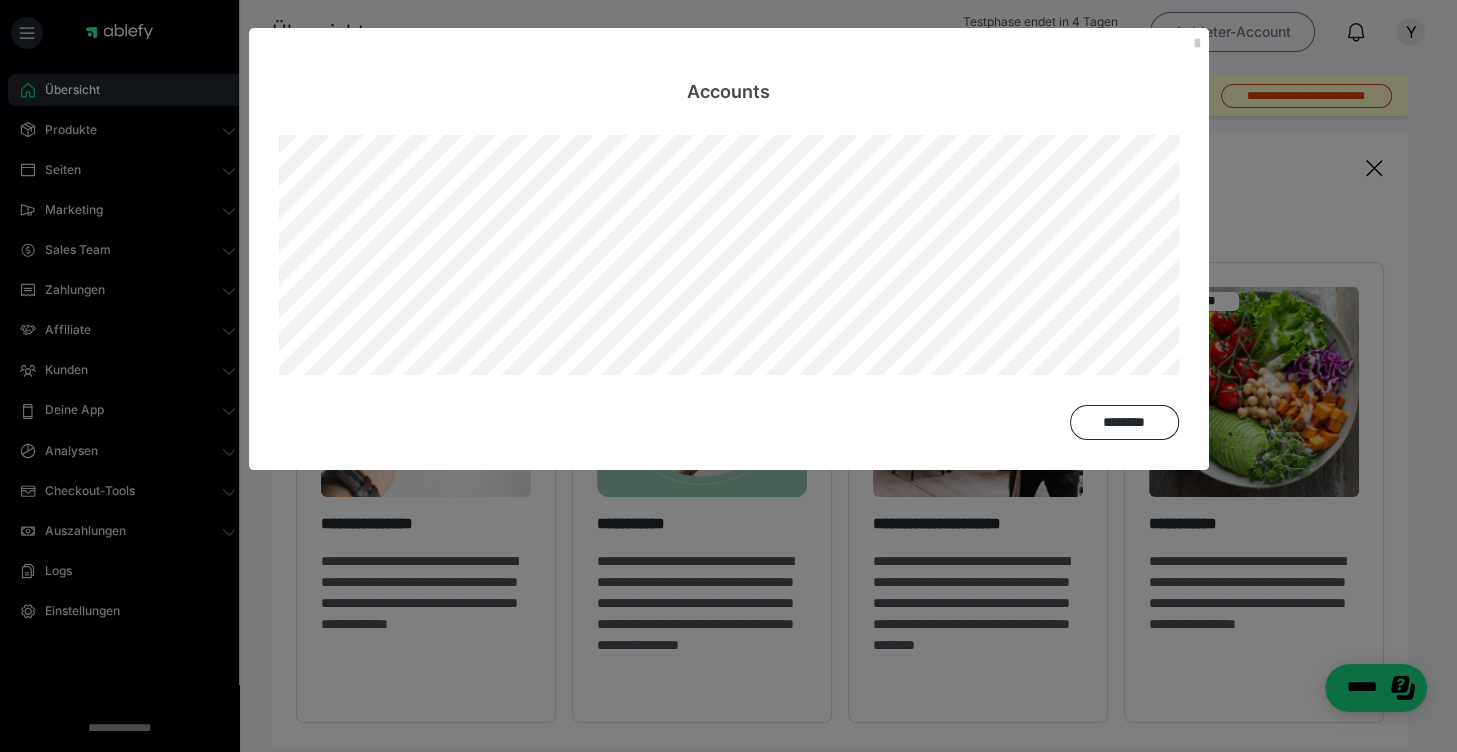 scroll, scrollTop: 0, scrollLeft: 0, axis: both 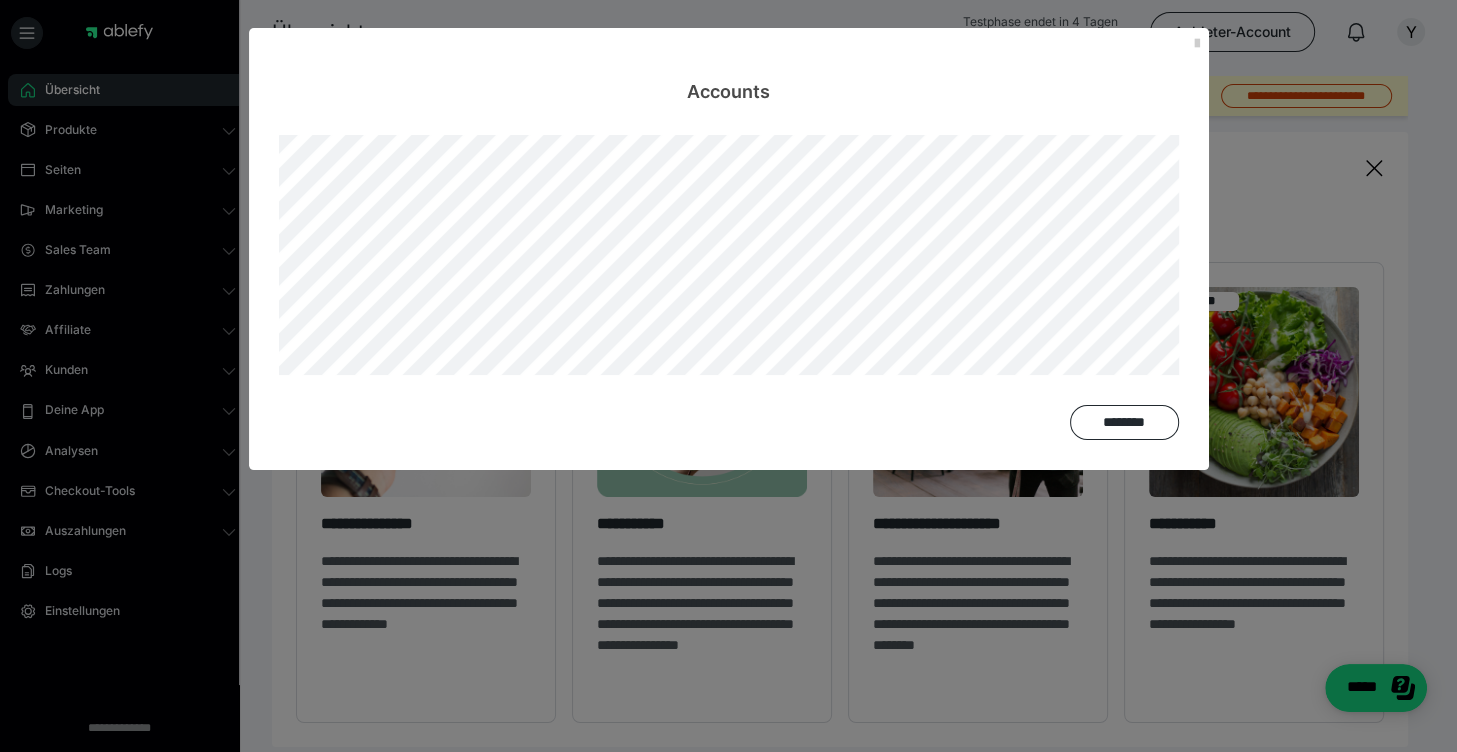 click on "Accounts ********" at bounding box center (728, 376) 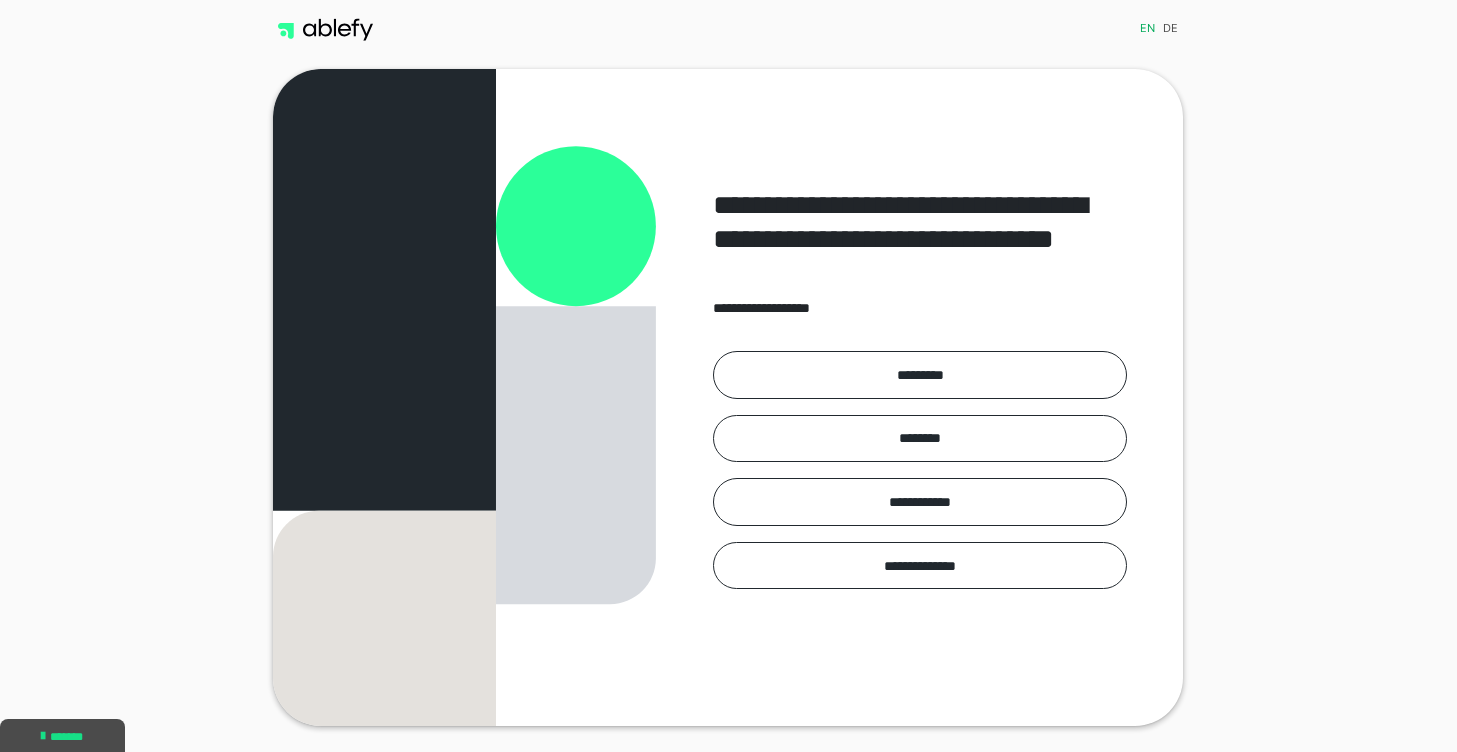 scroll, scrollTop: 0, scrollLeft: 0, axis: both 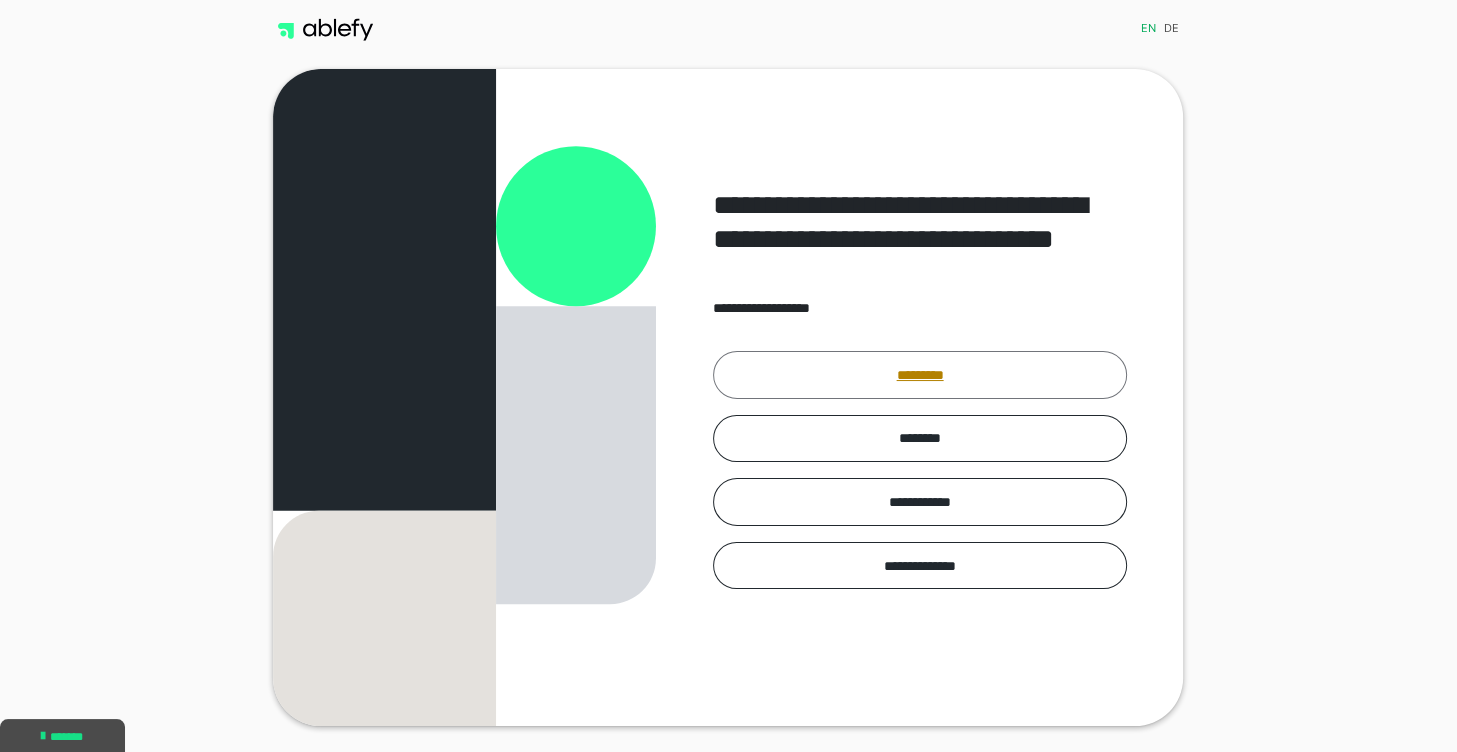 click on "*********" at bounding box center [920, 375] 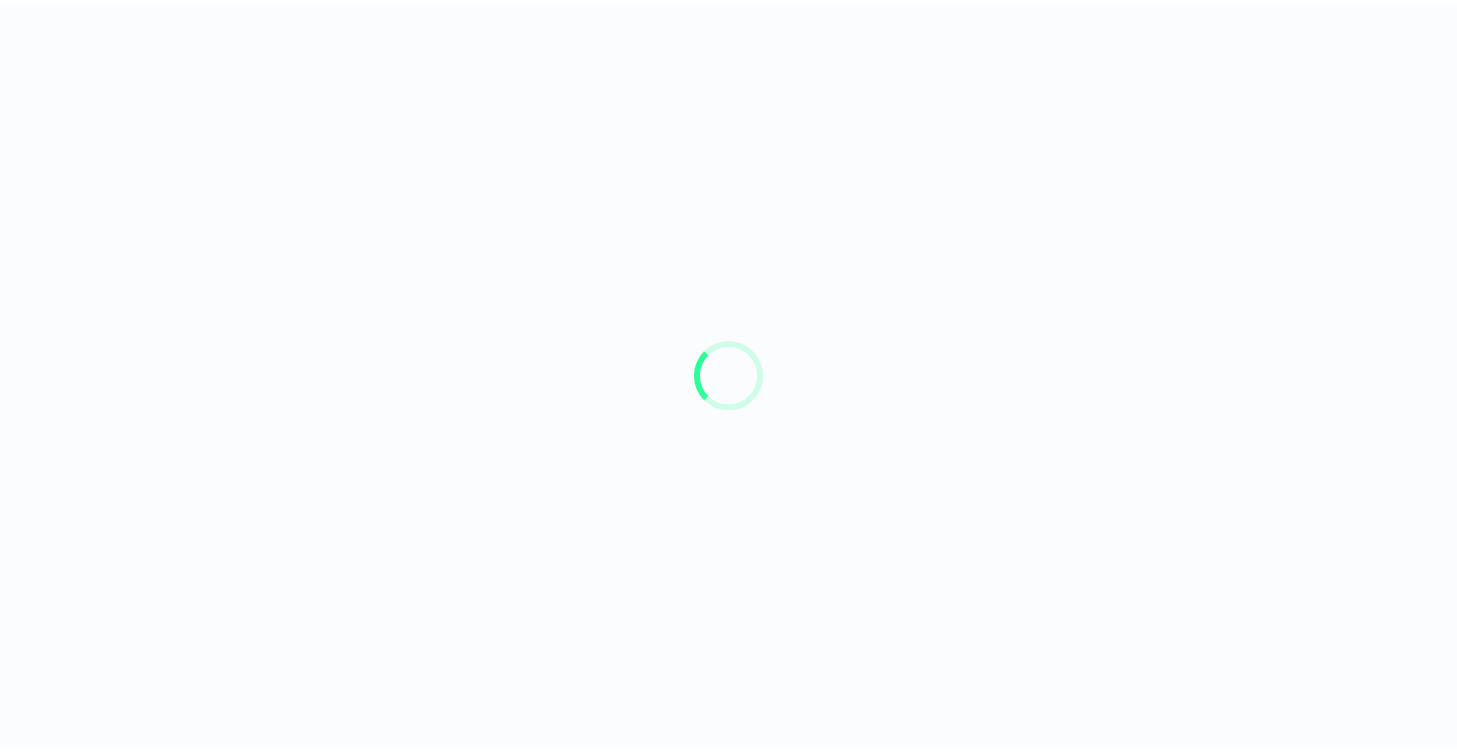 scroll, scrollTop: 0, scrollLeft: 0, axis: both 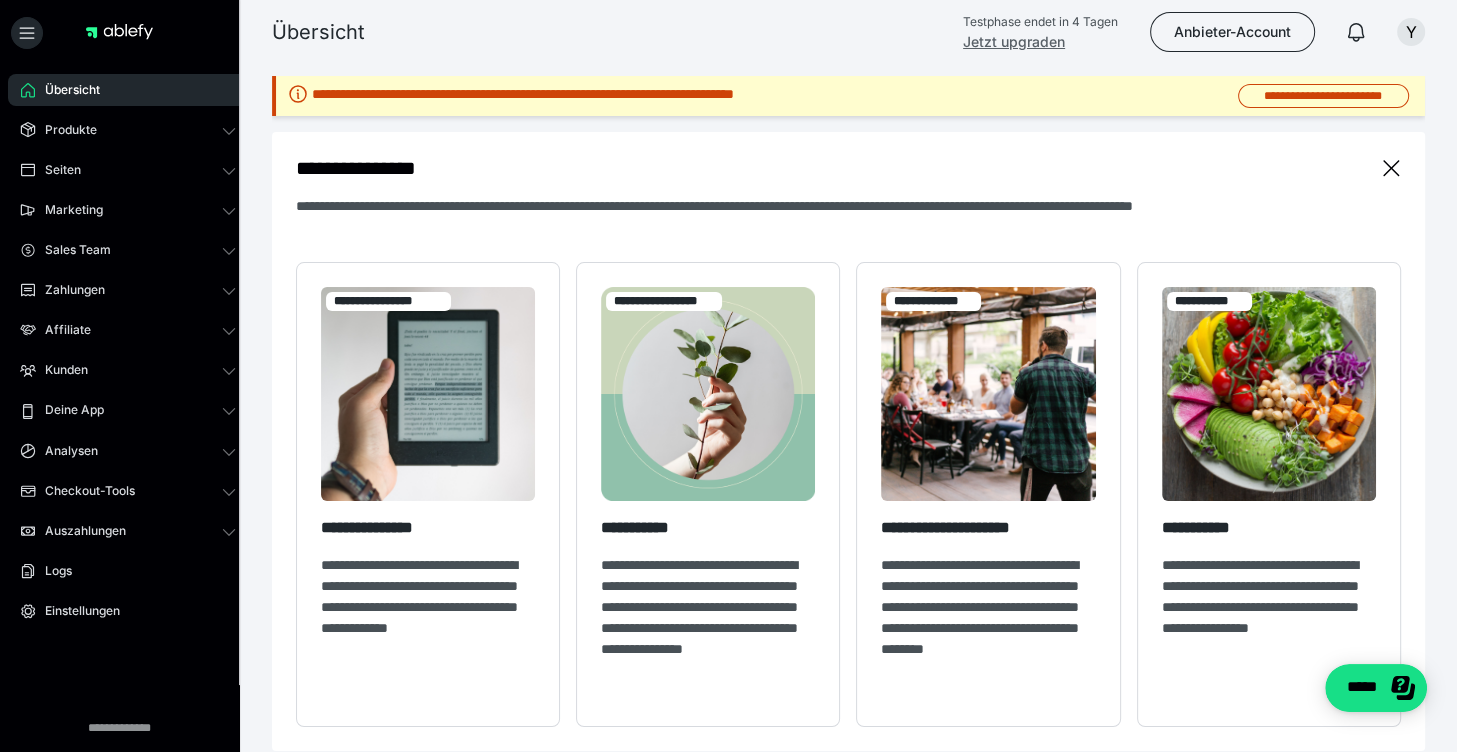 click on "Jetzt upgraden" at bounding box center (1014, 41) 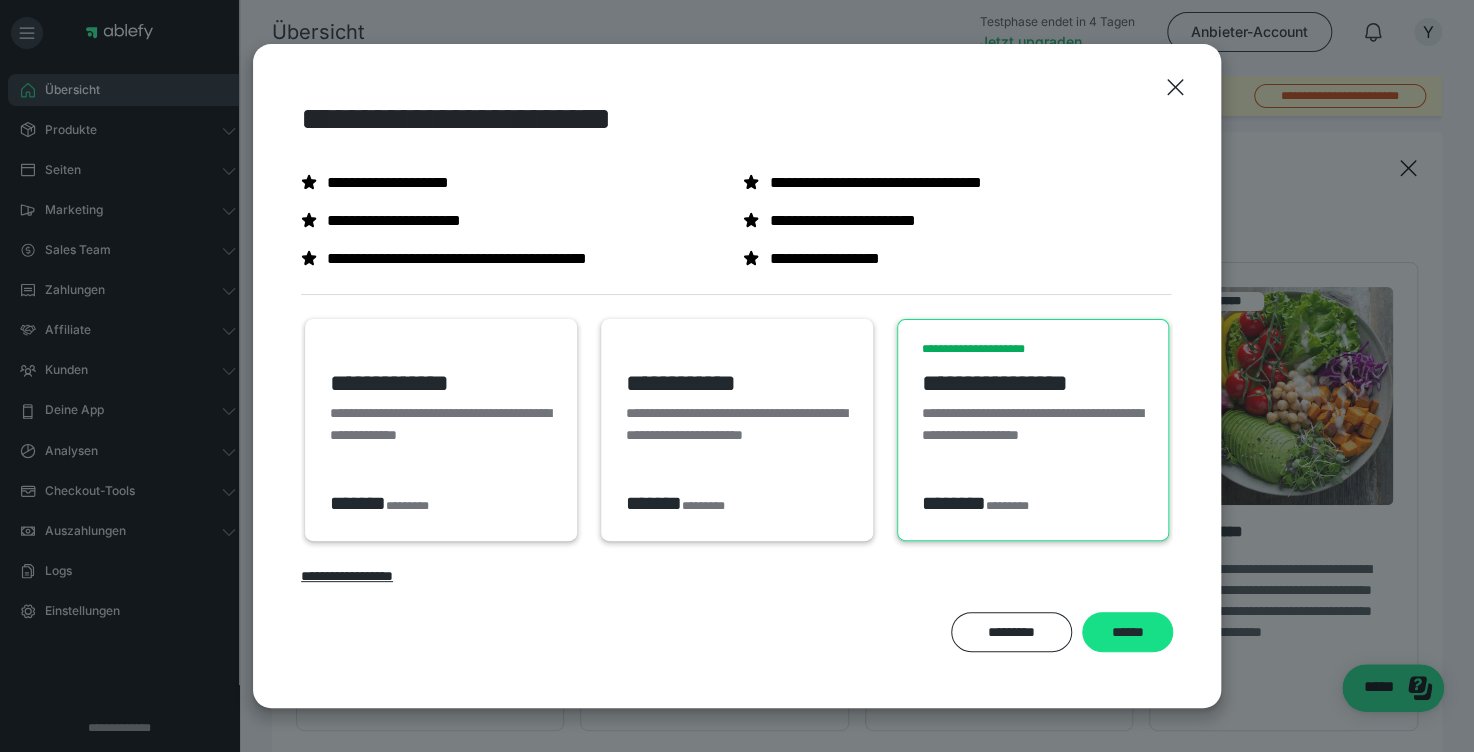 click on "**********" at bounding box center [441, 424] 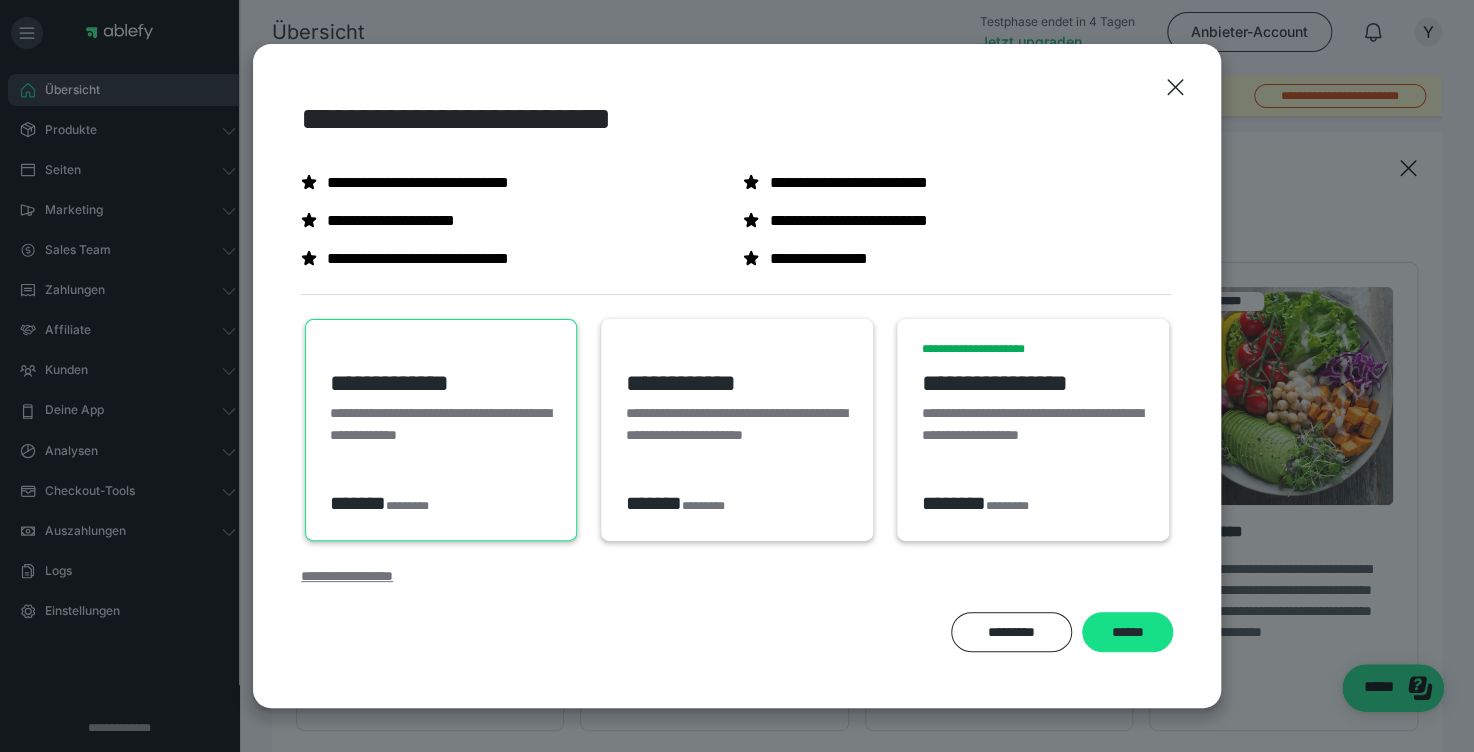 click on "**********" at bounding box center (347, 576) 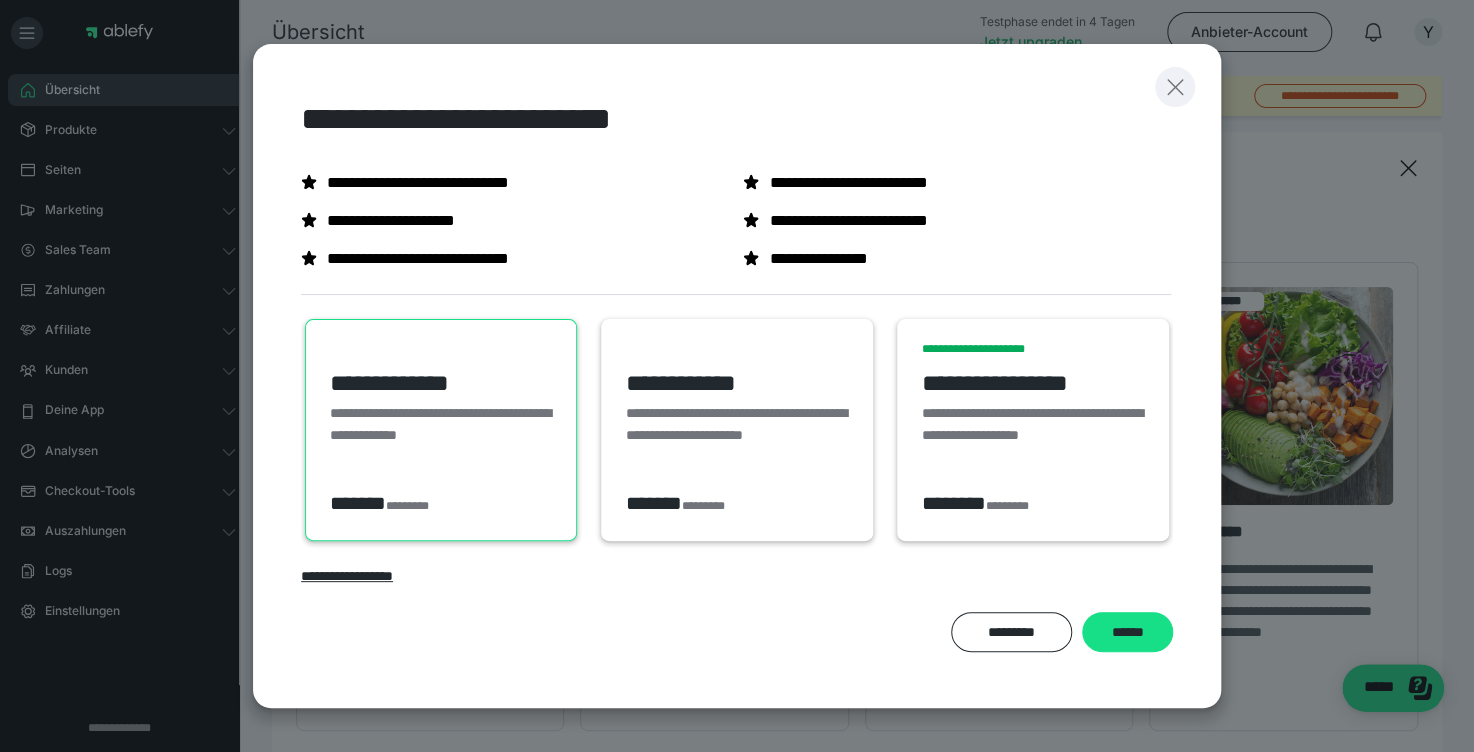 click 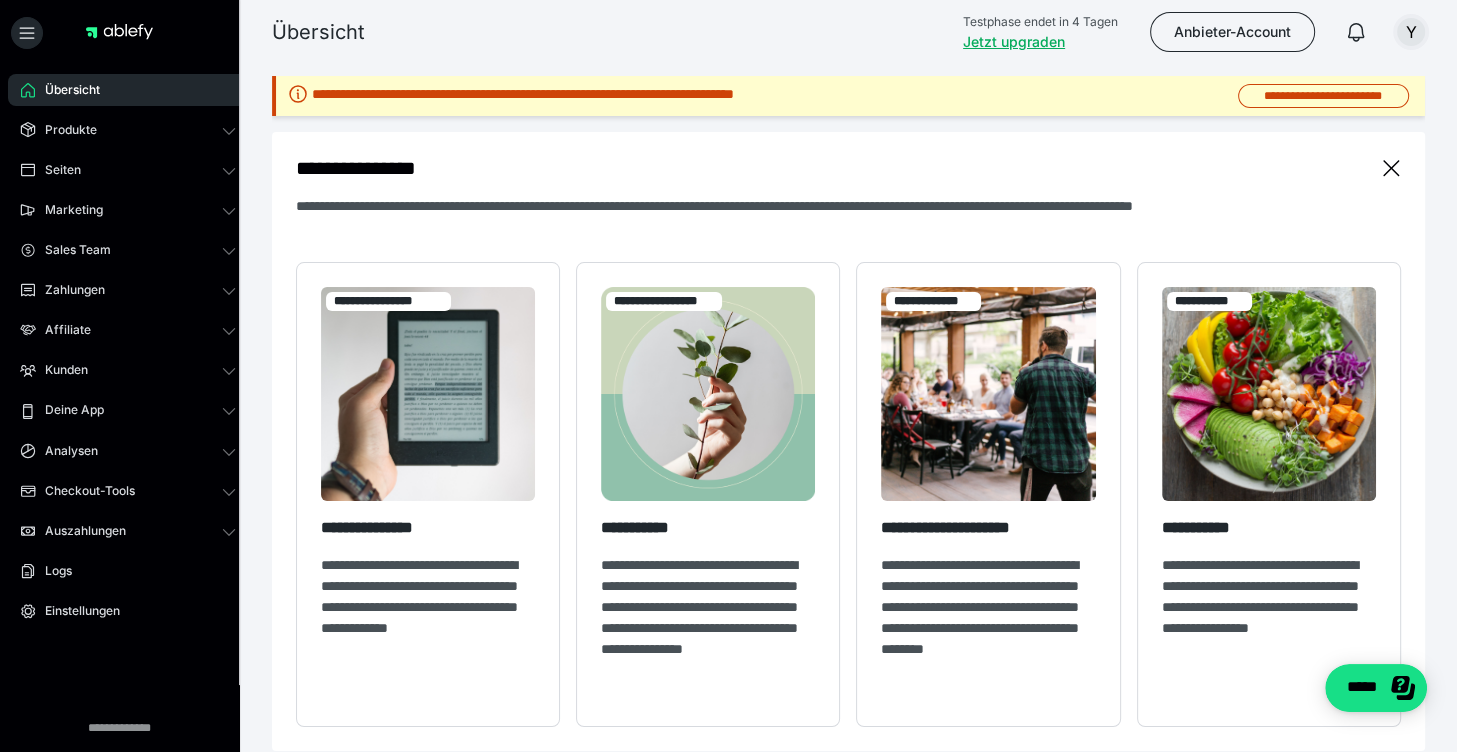 click on "Y" at bounding box center (1411, 32) 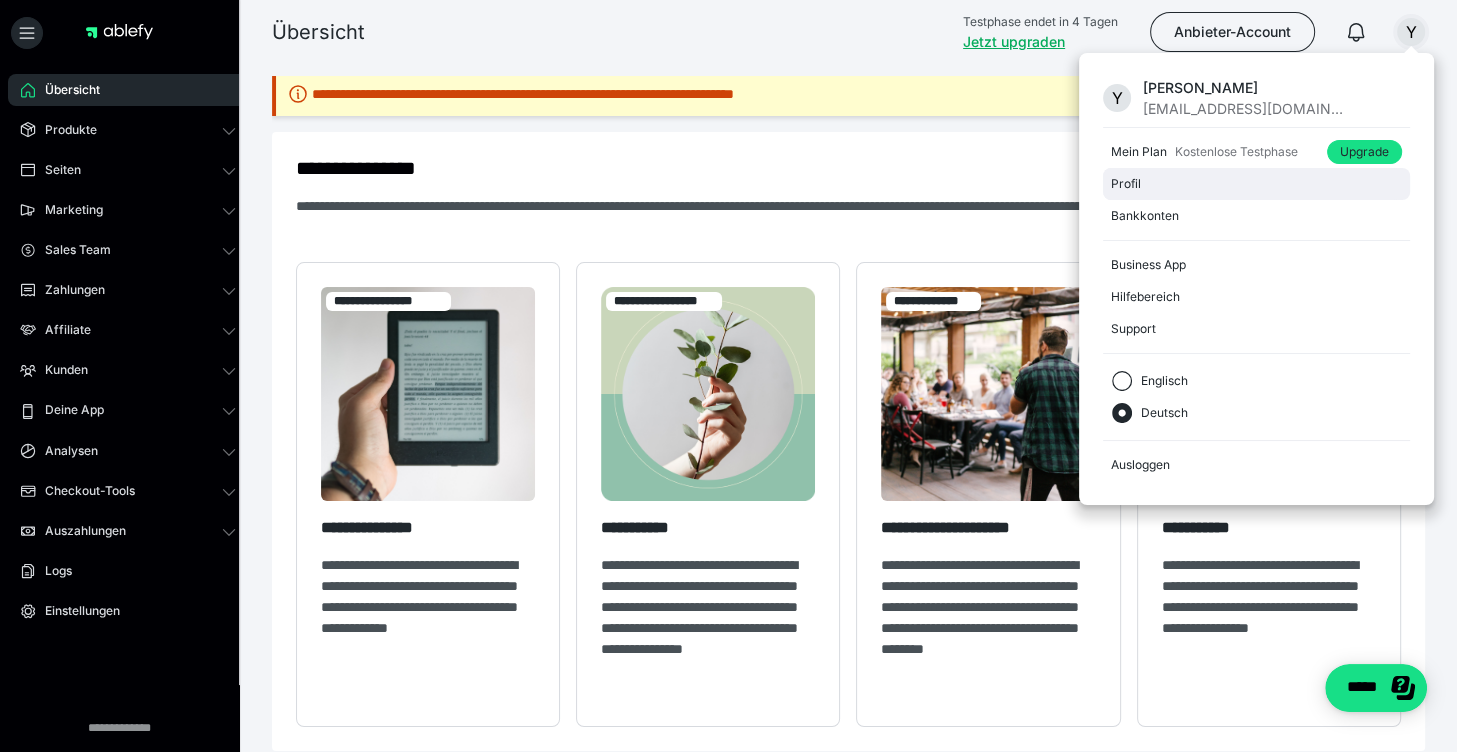 click on "Profil" at bounding box center (1252, 184) 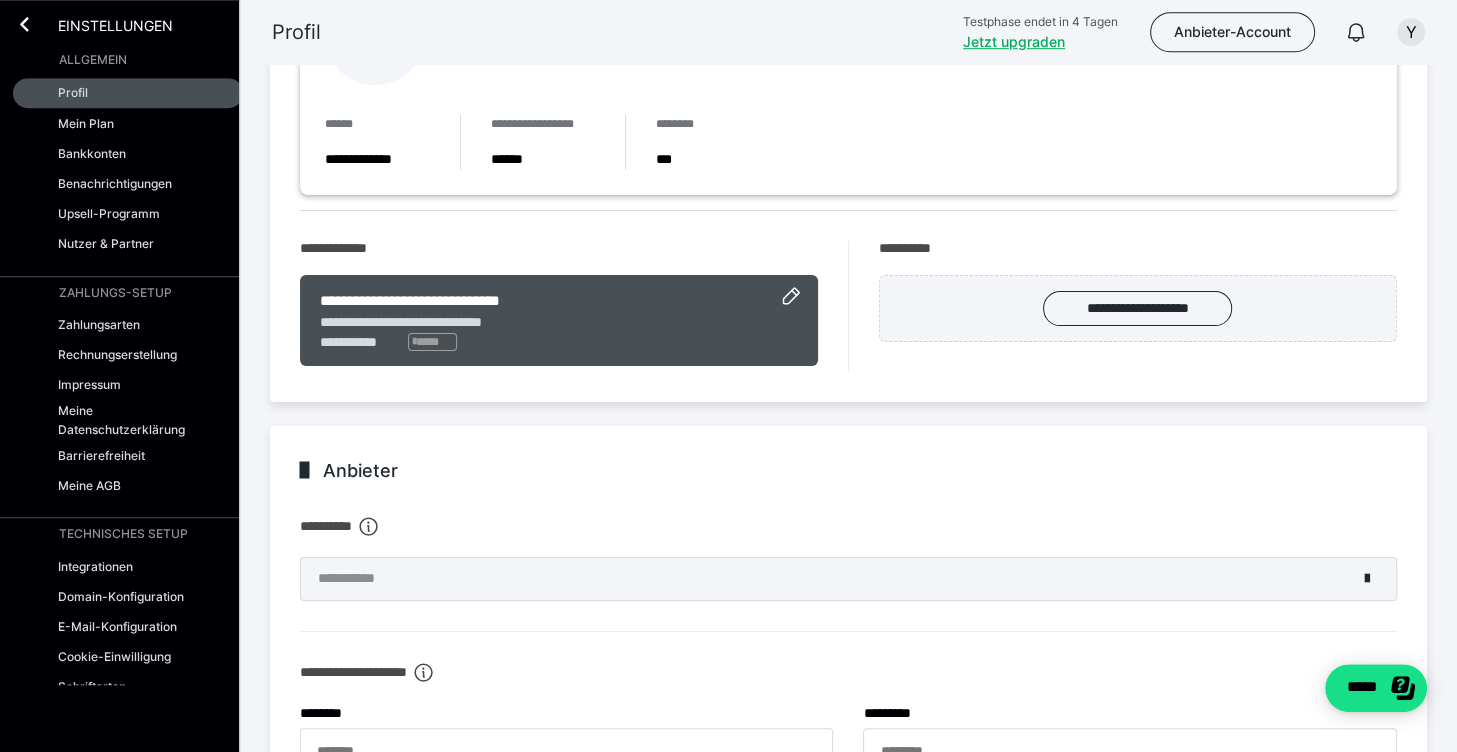 scroll, scrollTop: 281, scrollLeft: 0, axis: vertical 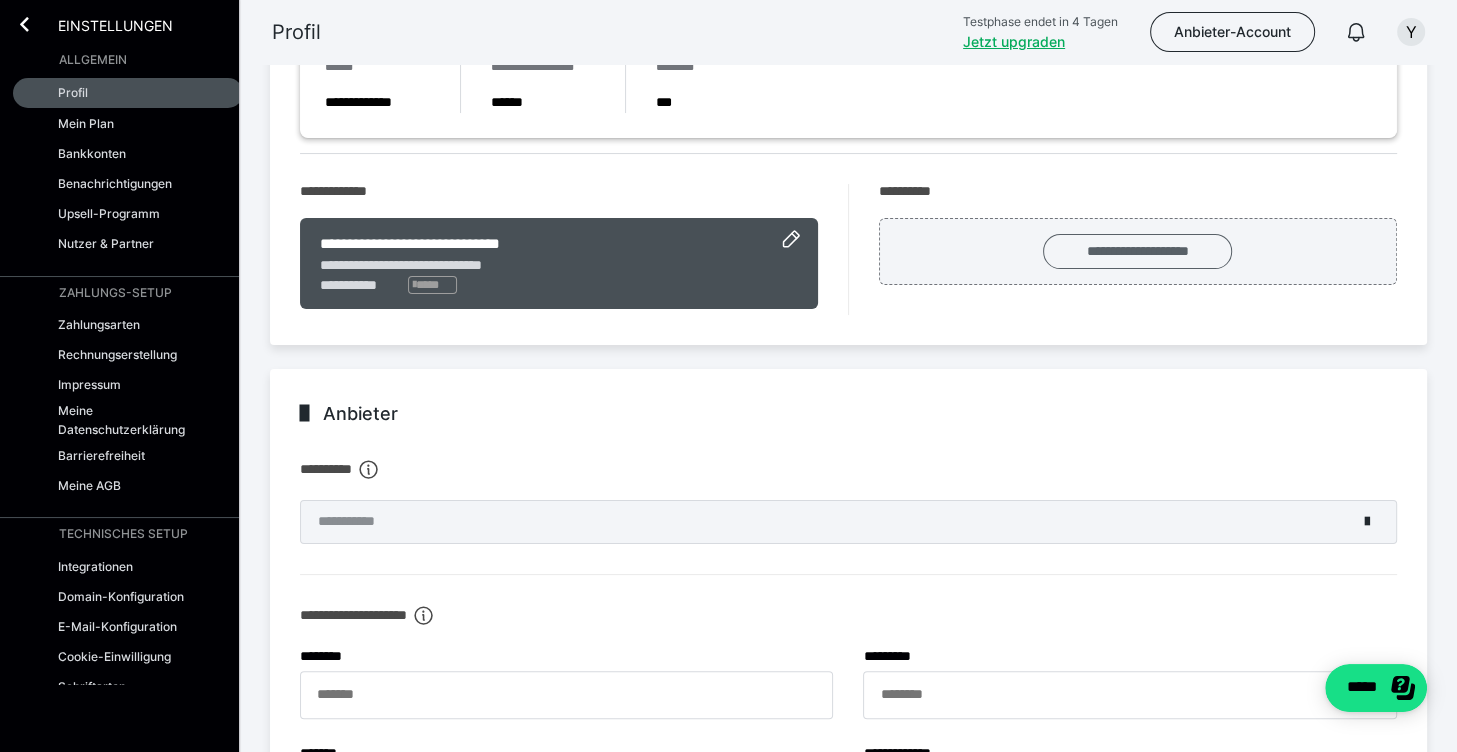 click on "**********" at bounding box center (1137, 251) 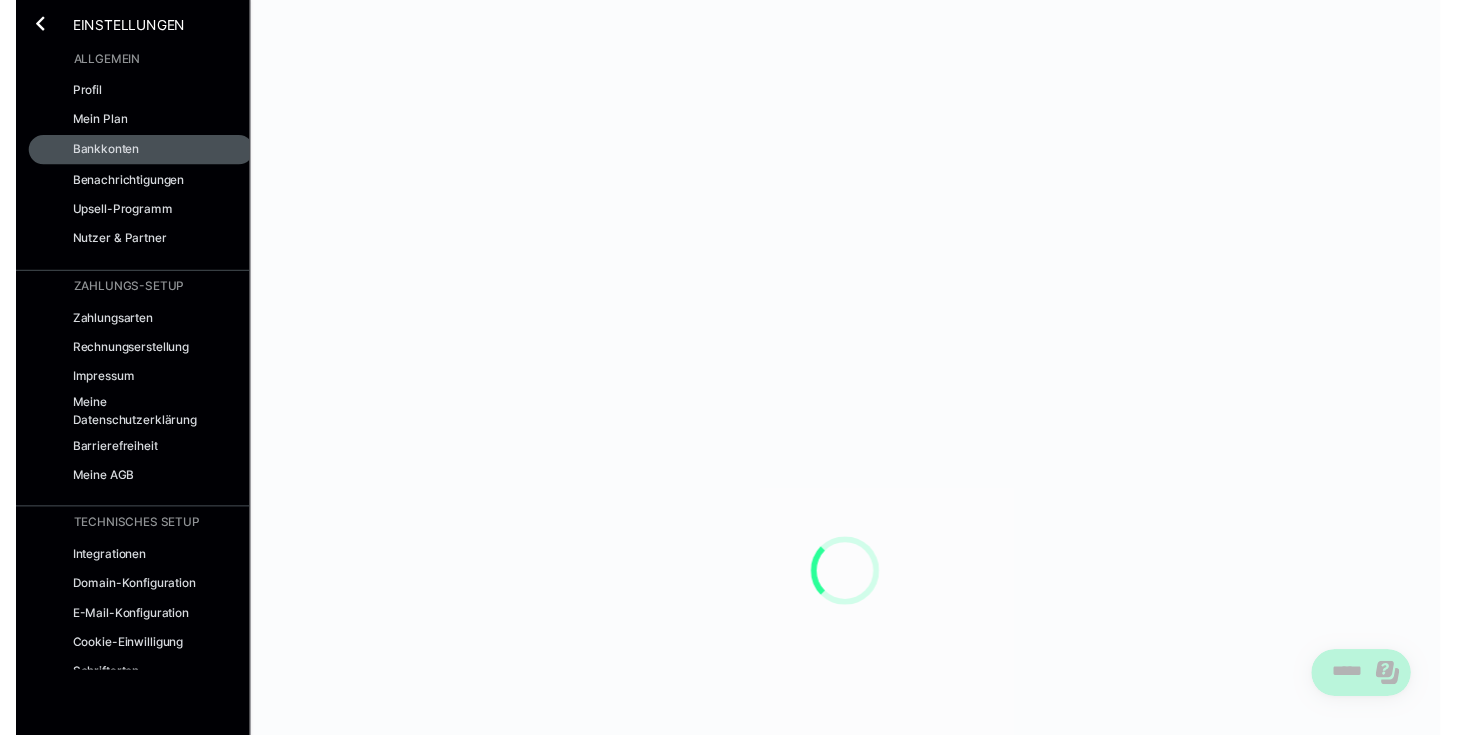 scroll, scrollTop: 0, scrollLeft: 0, axis: both 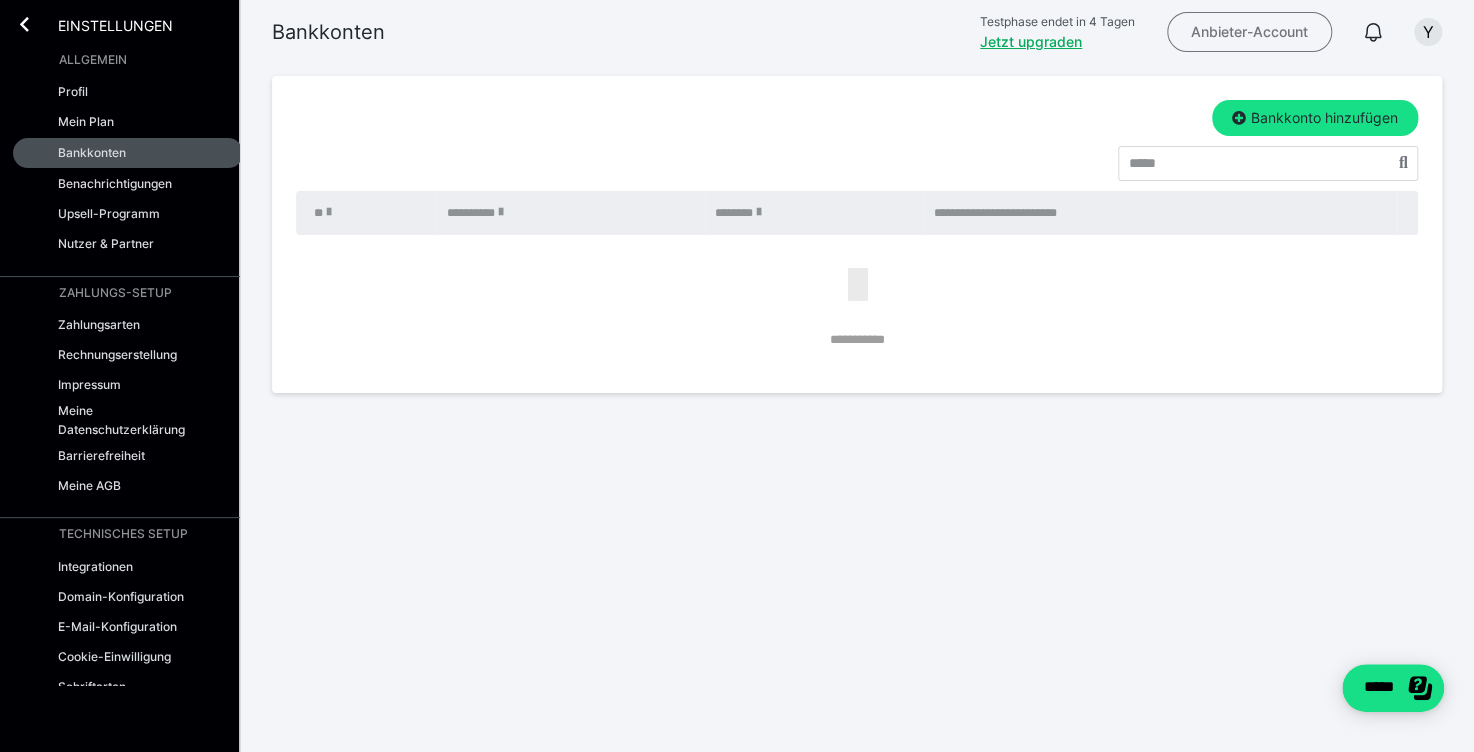 click on "Anbieter-Account" at bounding box center (1249, 32) 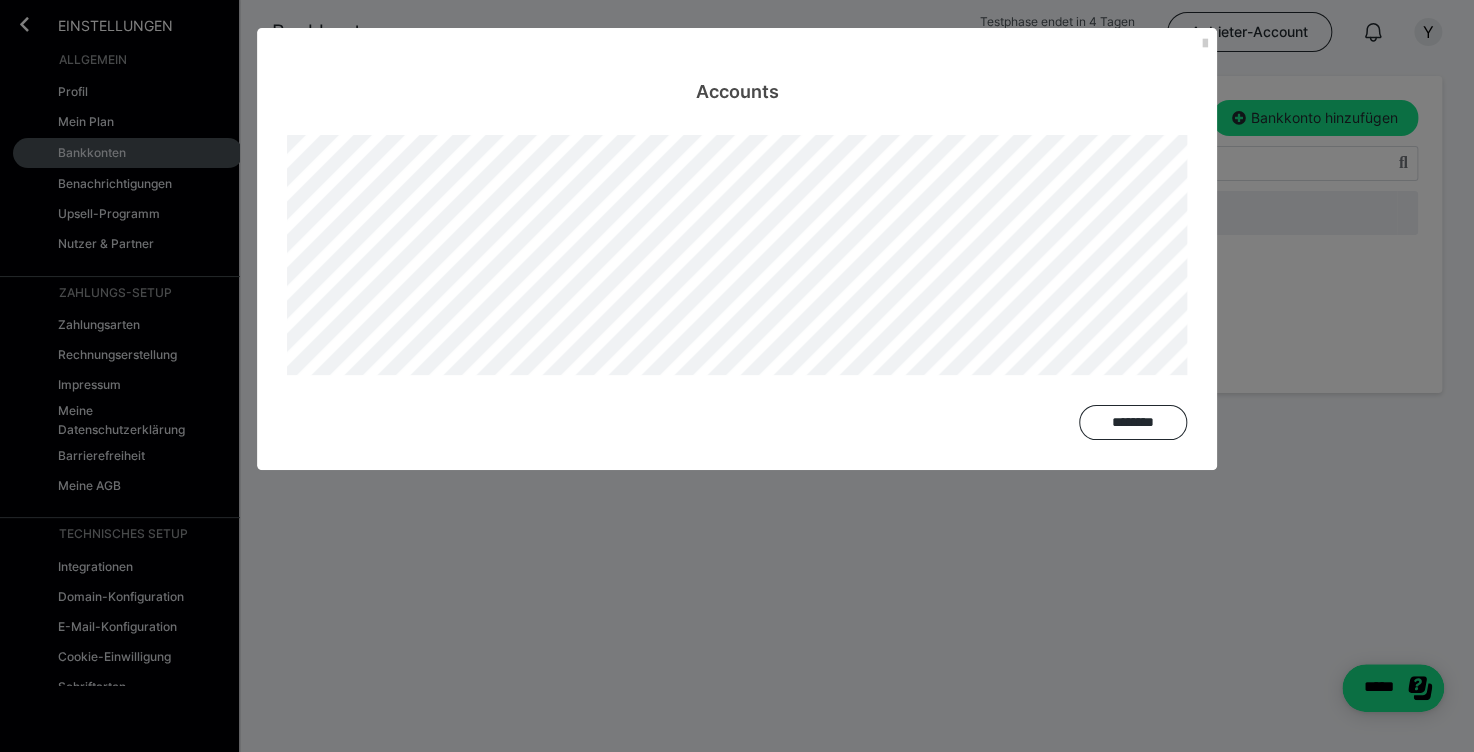 click on "Accounts ********" at bounding box center (737, 376) 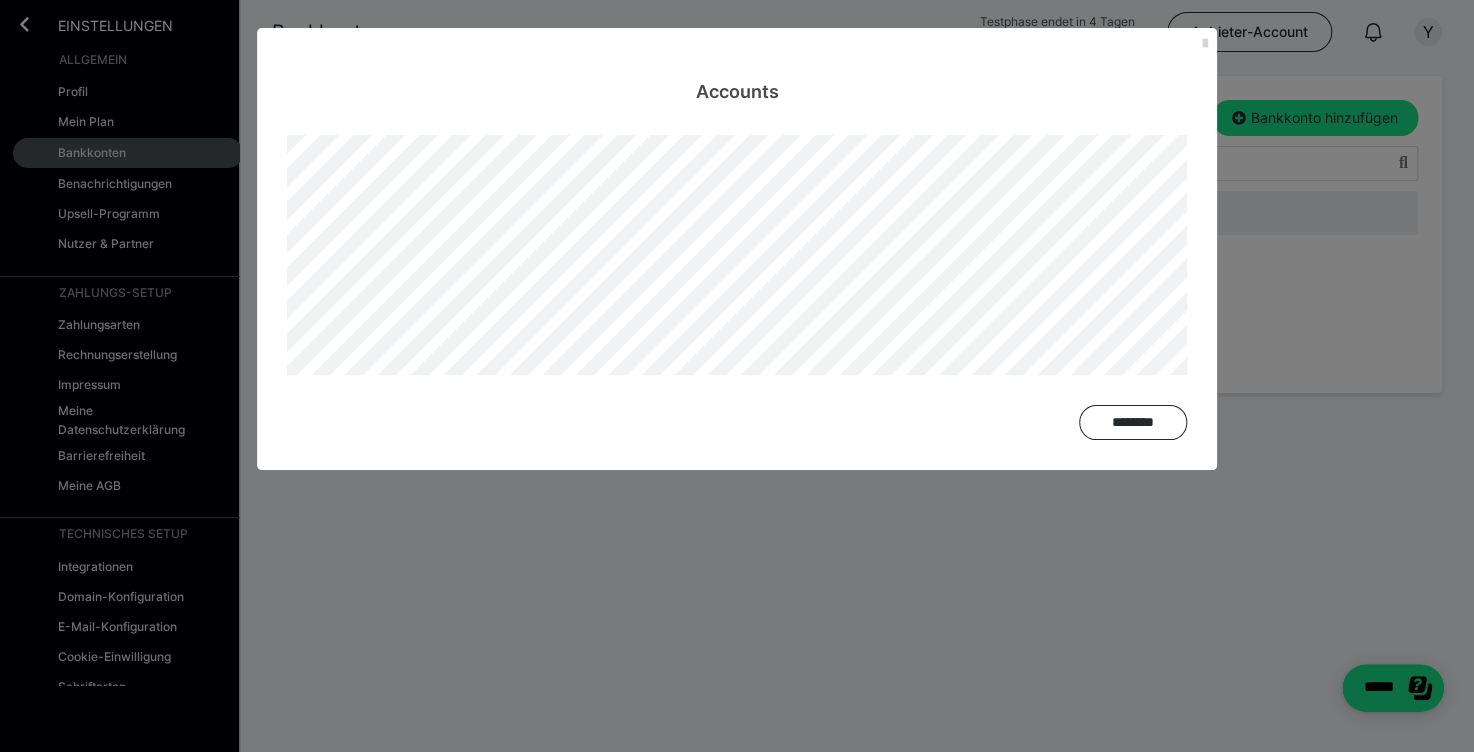 click at bounding box center [1205, 44] 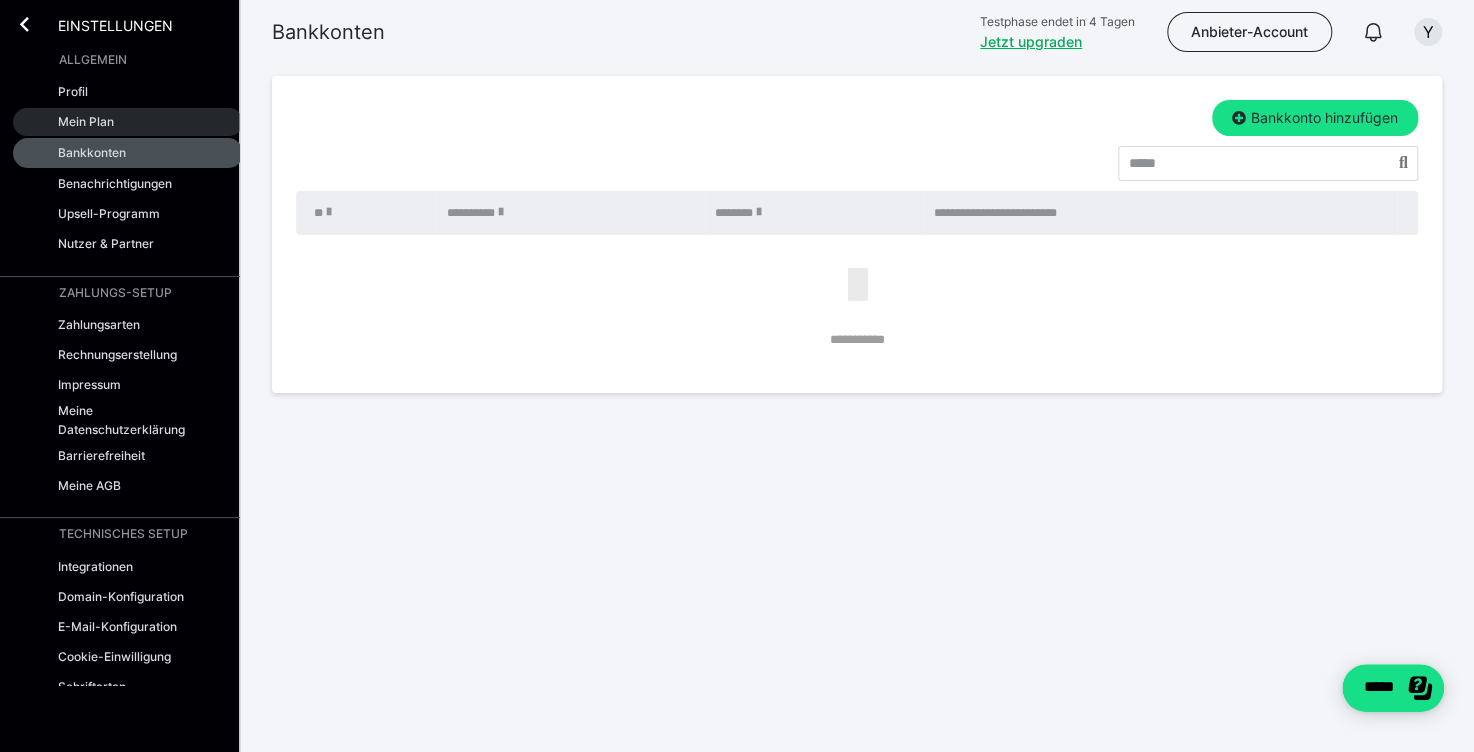 click on "Mein Plan" at bounding box center [86, 121] 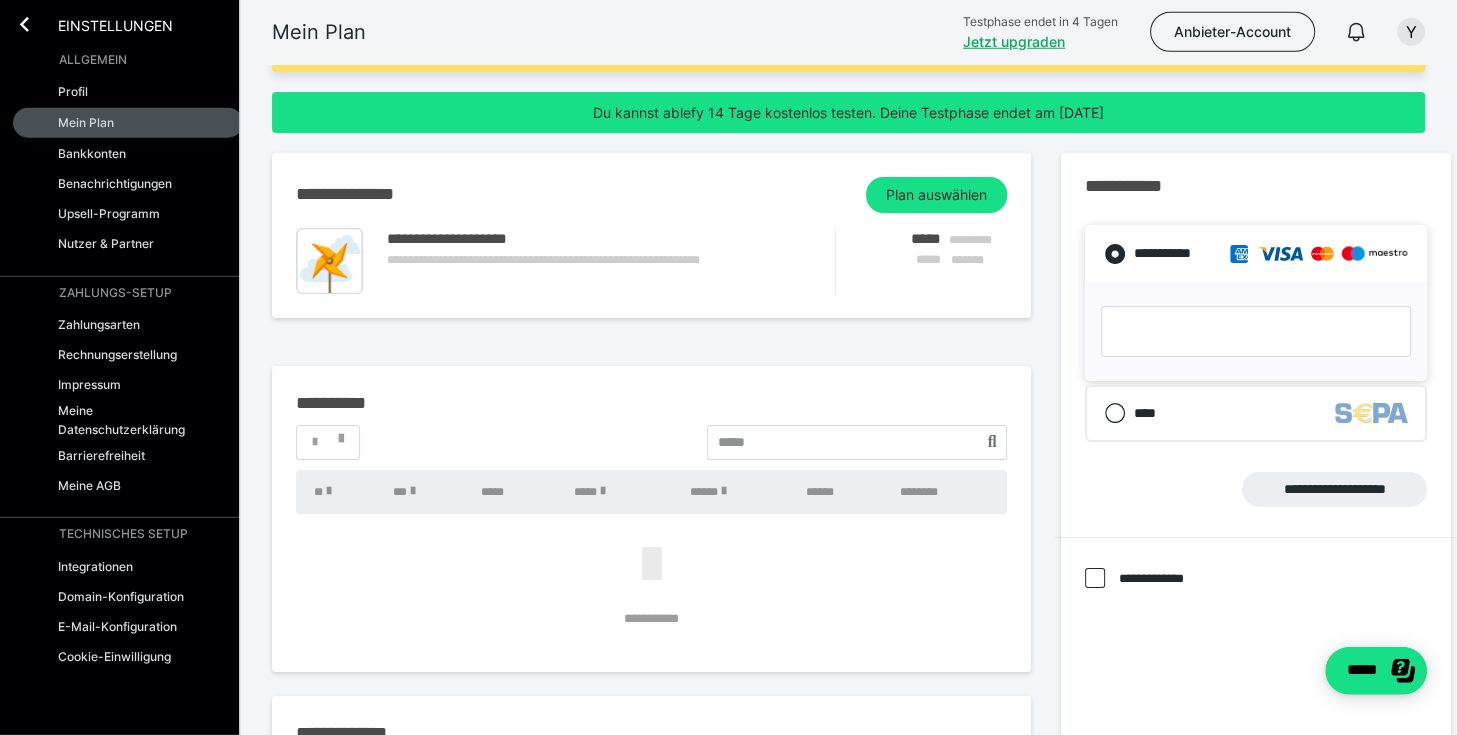 scroll, scrollTop: 0, scrollLeft: 0, axis: both 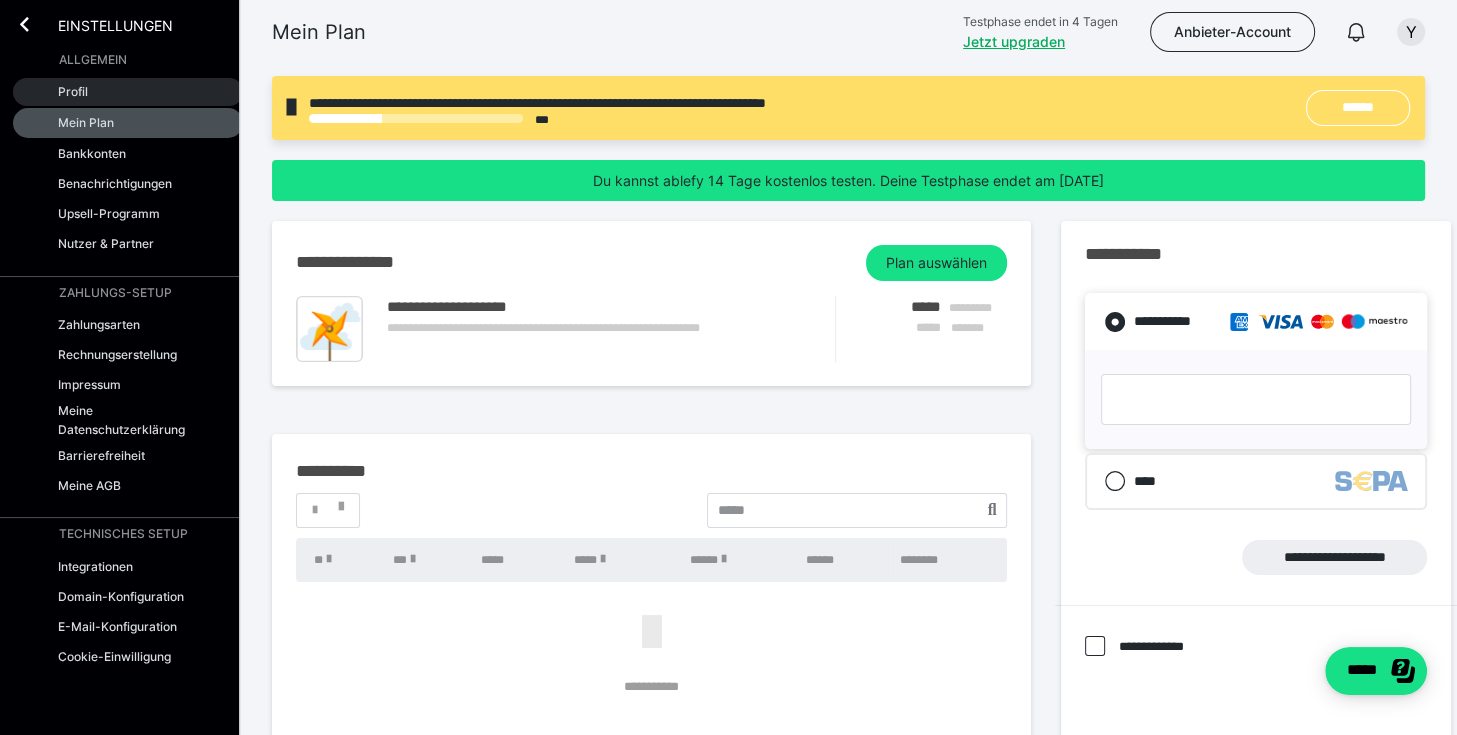 click on "Profil" at bounding box center [73, 91] 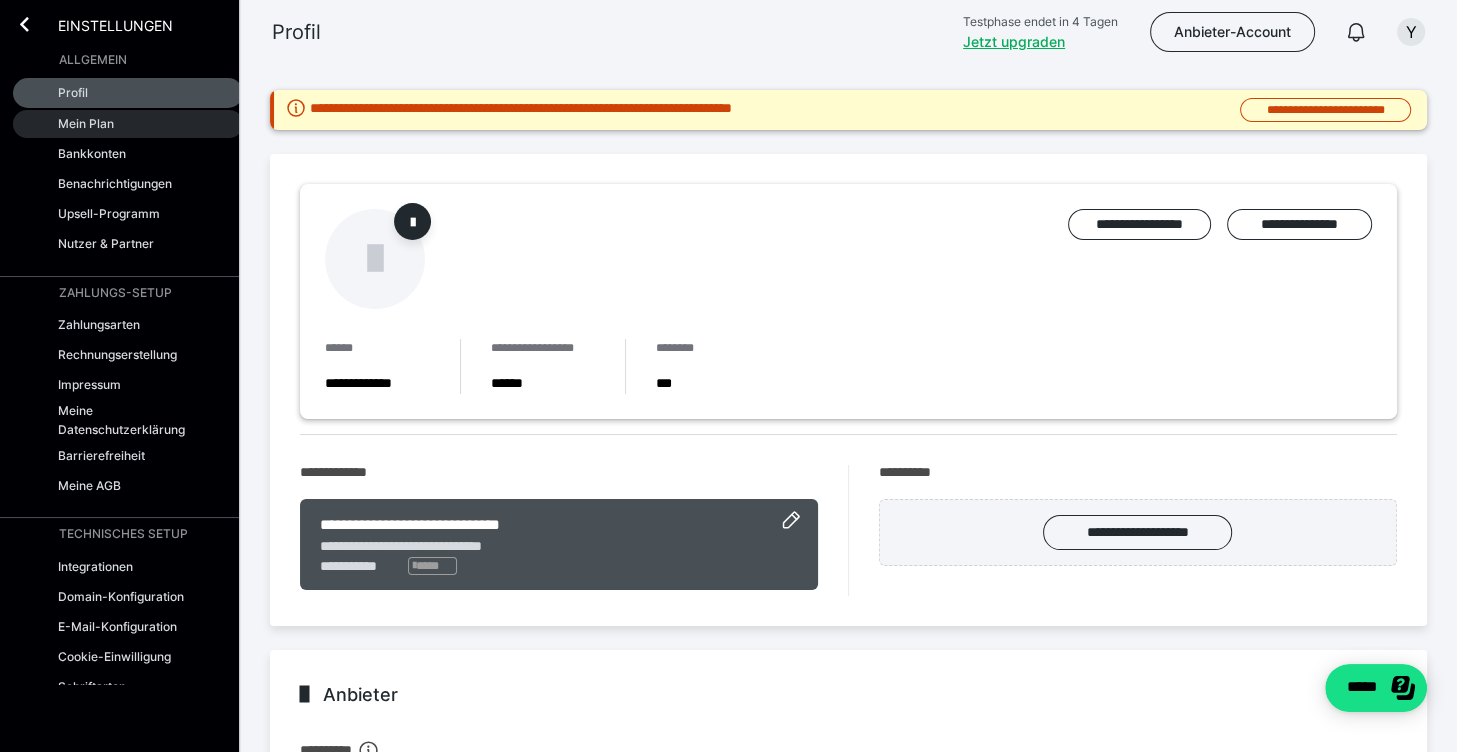 click on "Mein Plan" at bounding box center (86, 123) 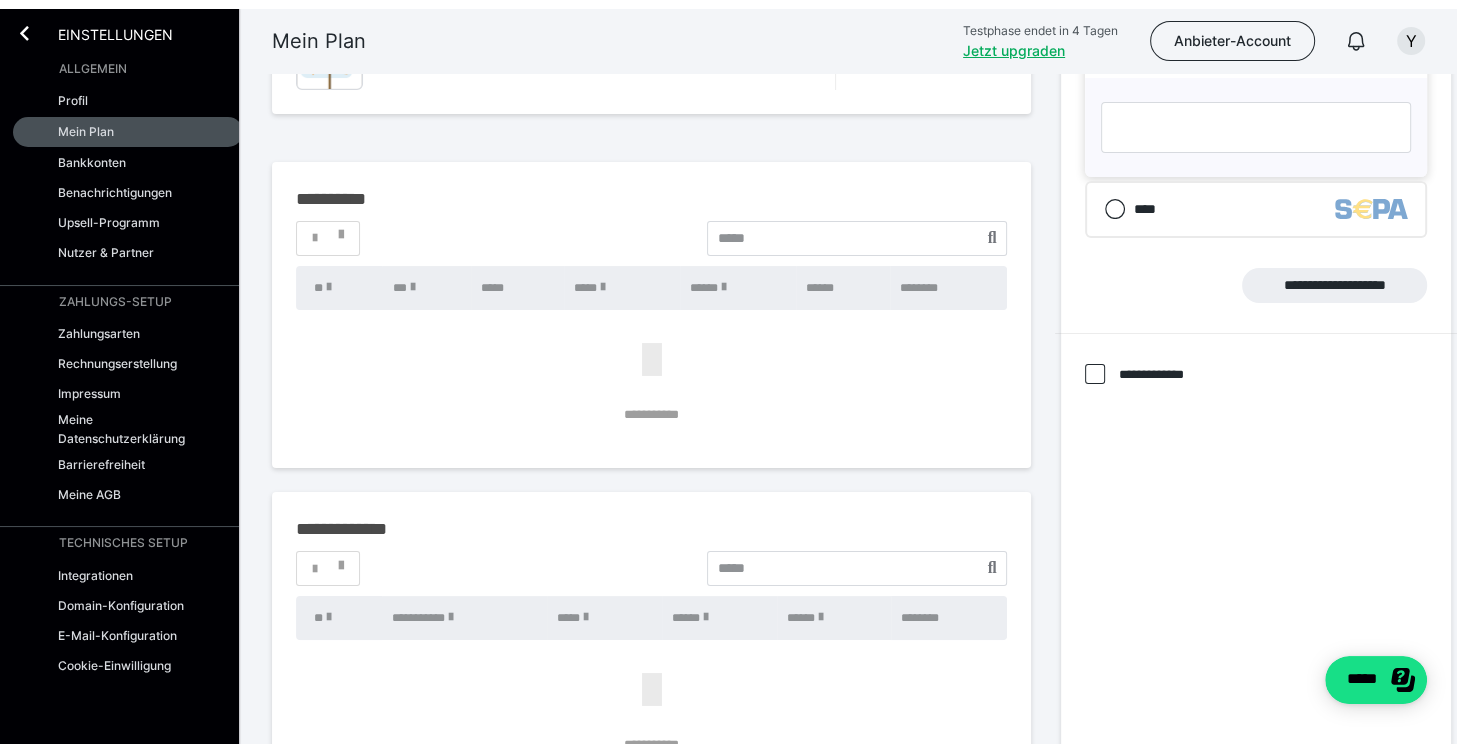 scroll, scrollTop: 0, scrollLeft: 0, axis: both 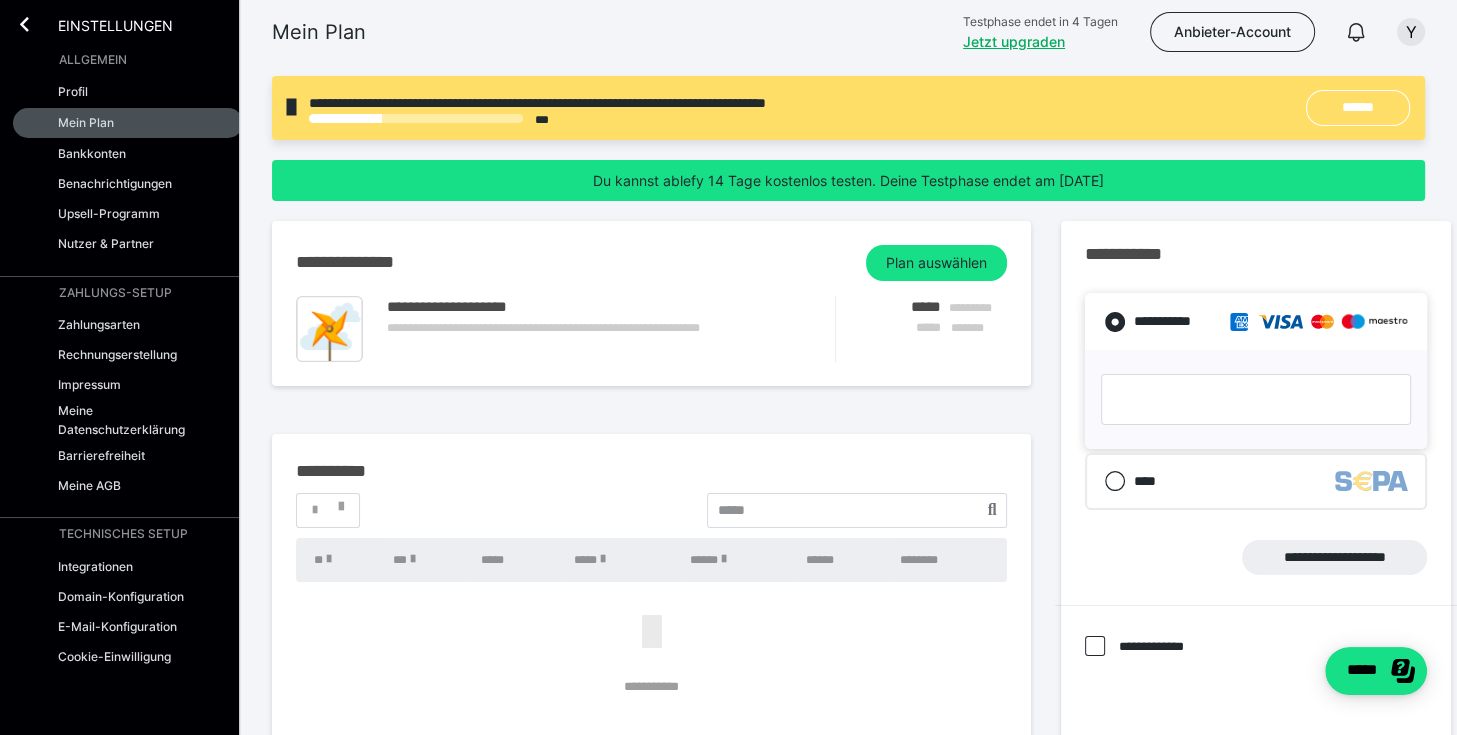 click on "Allgemein" at bounding box center [93, 60] 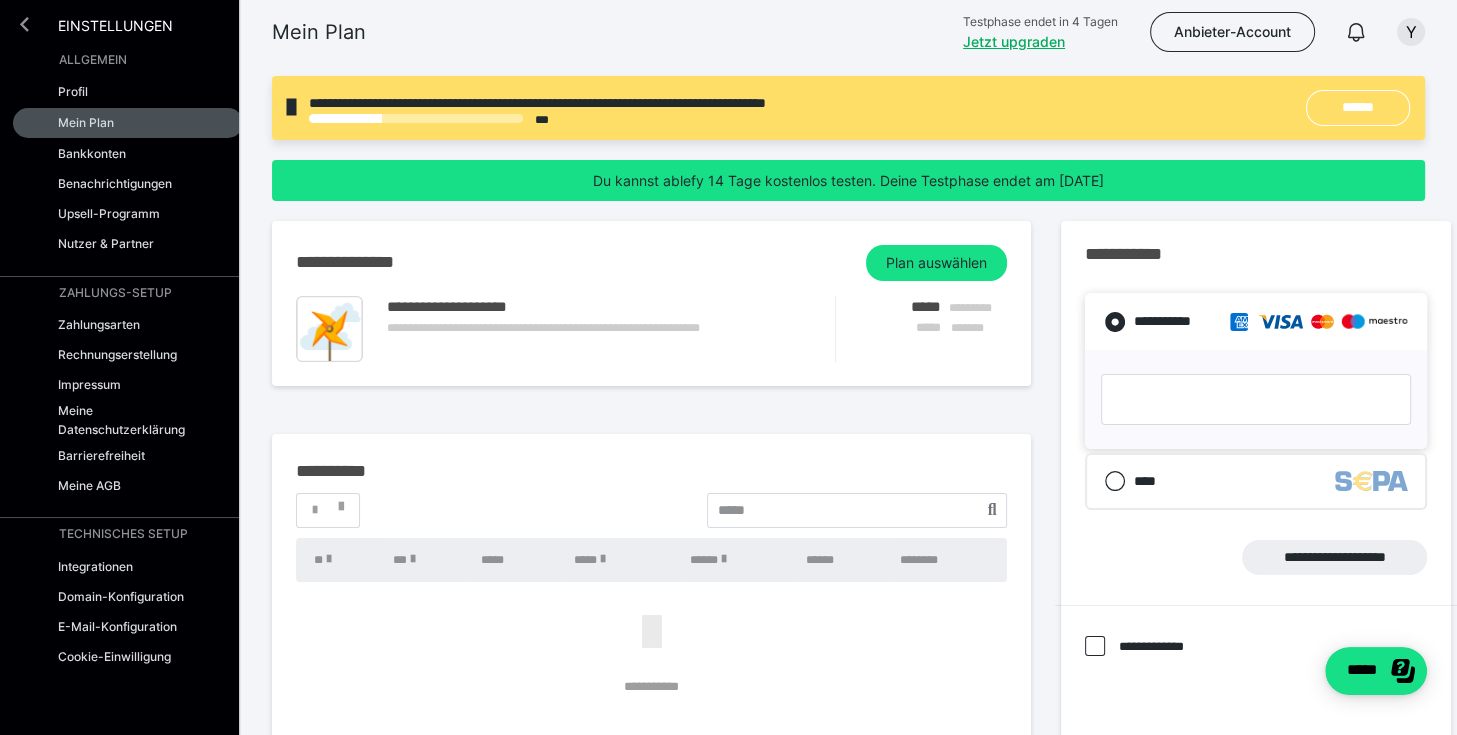 click at bounding box center [24, 24] 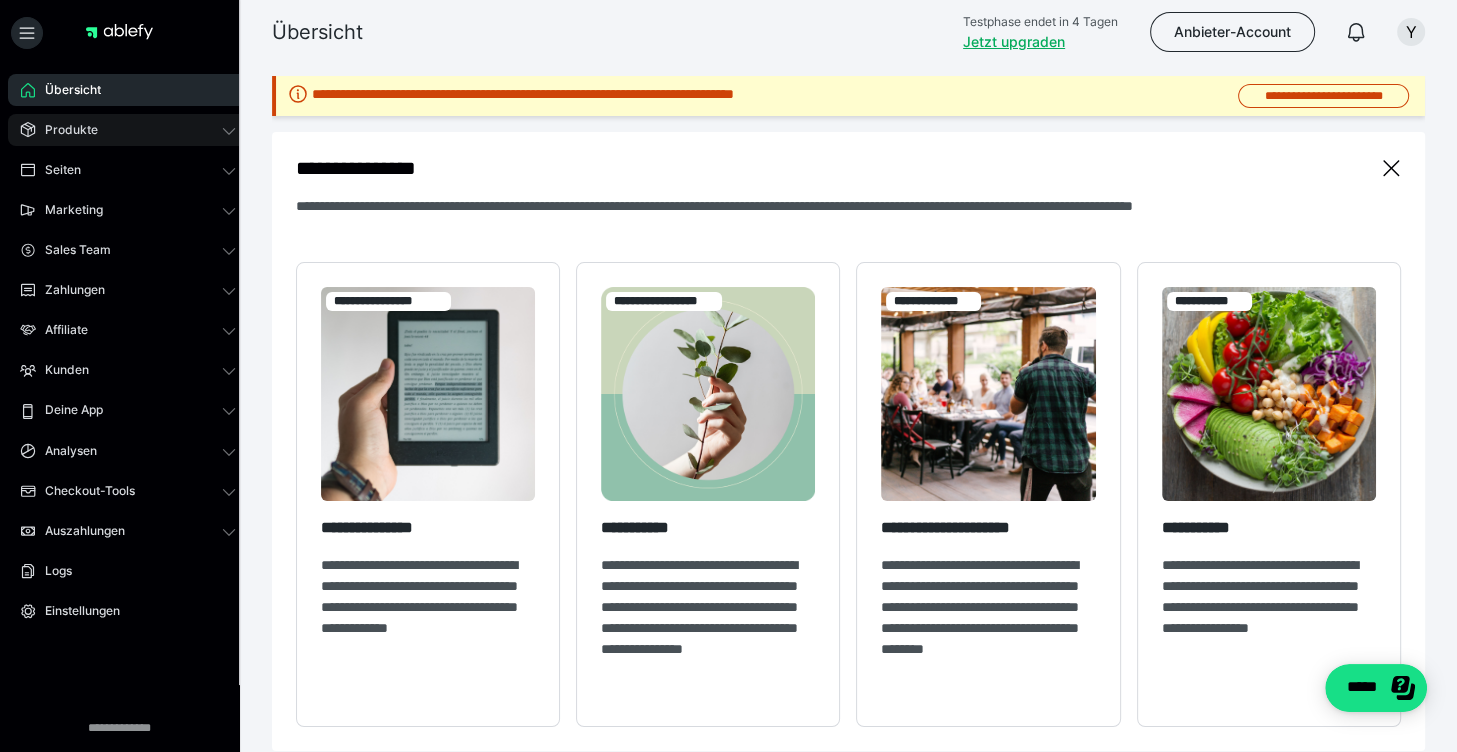 click on "Produkte" at bounding box center [128, 130] 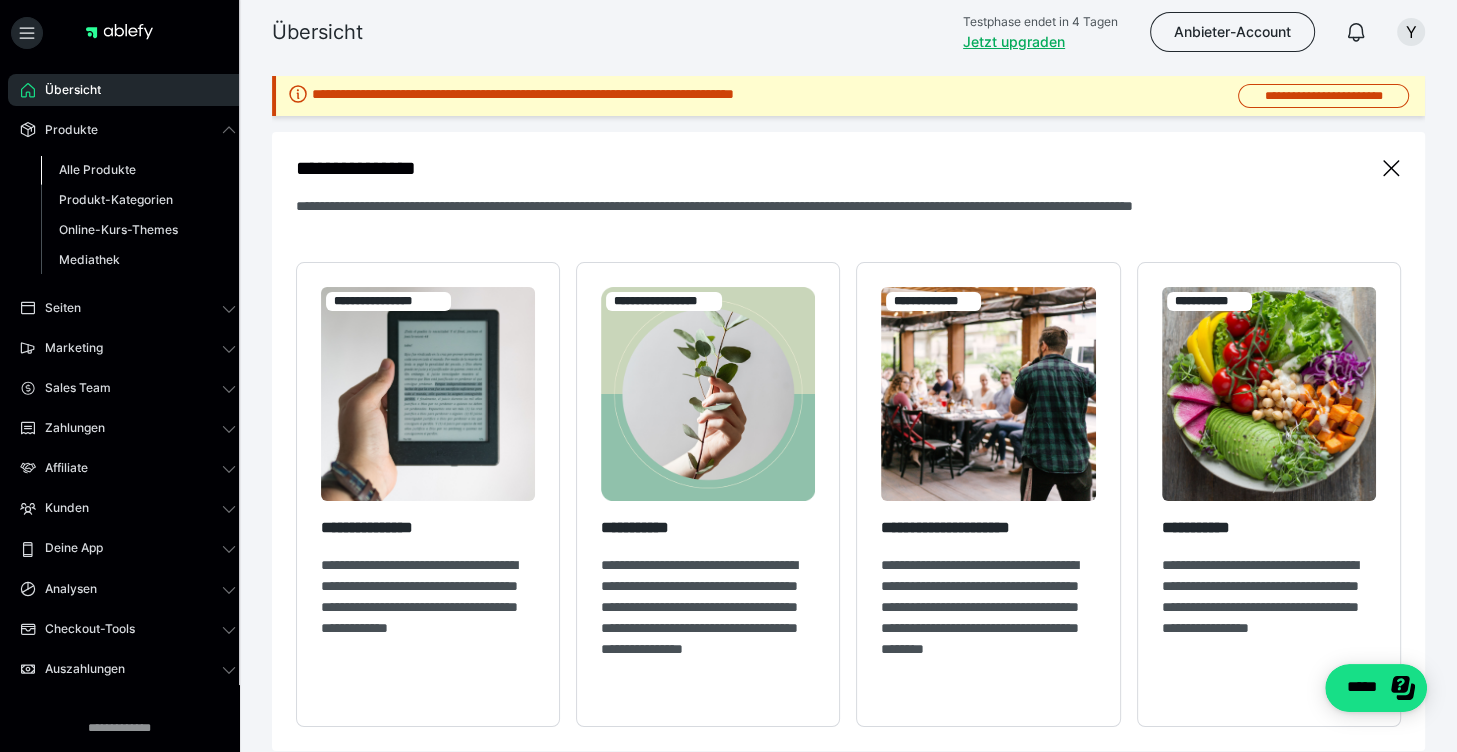 click on "Alle Produkte" at bounding box center (138, 170) 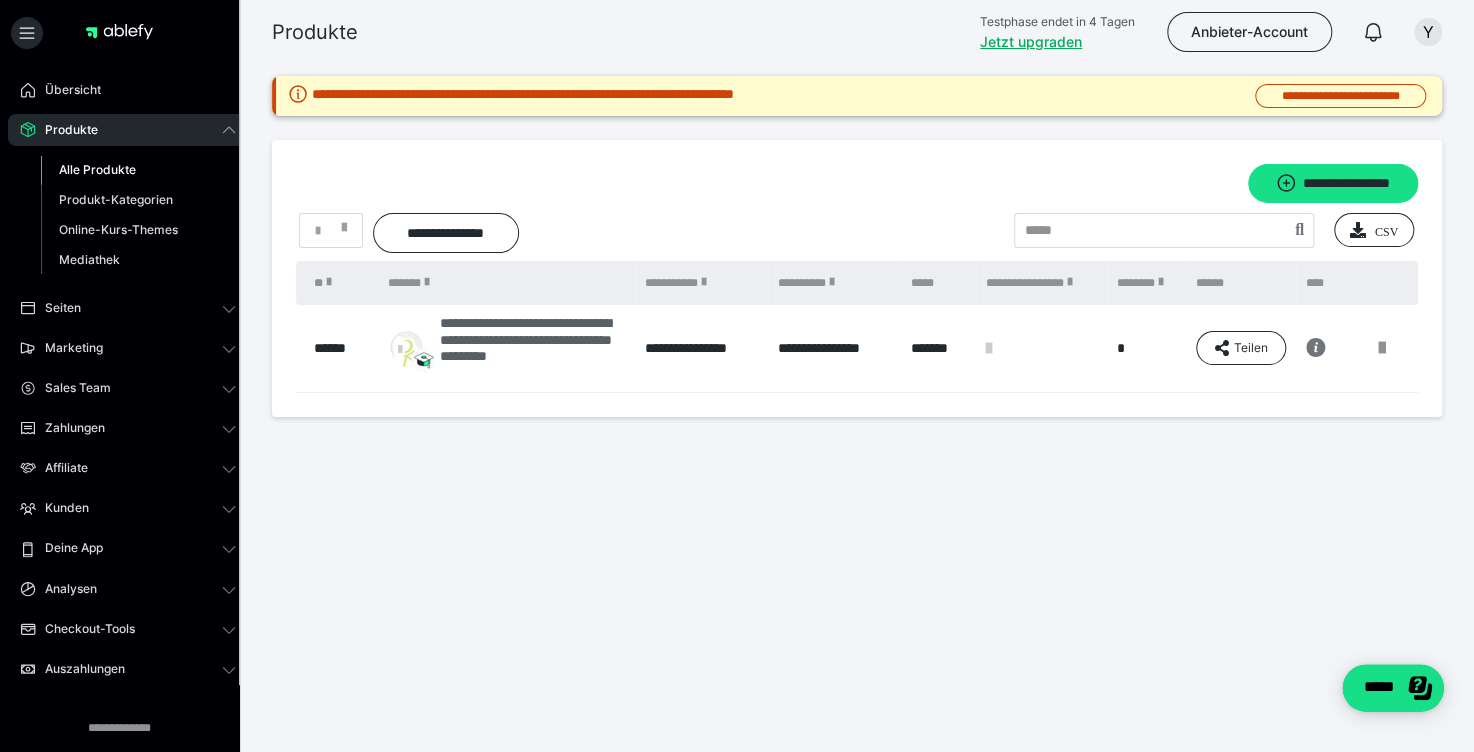 click on "**********" at bounding box center (532, 348) 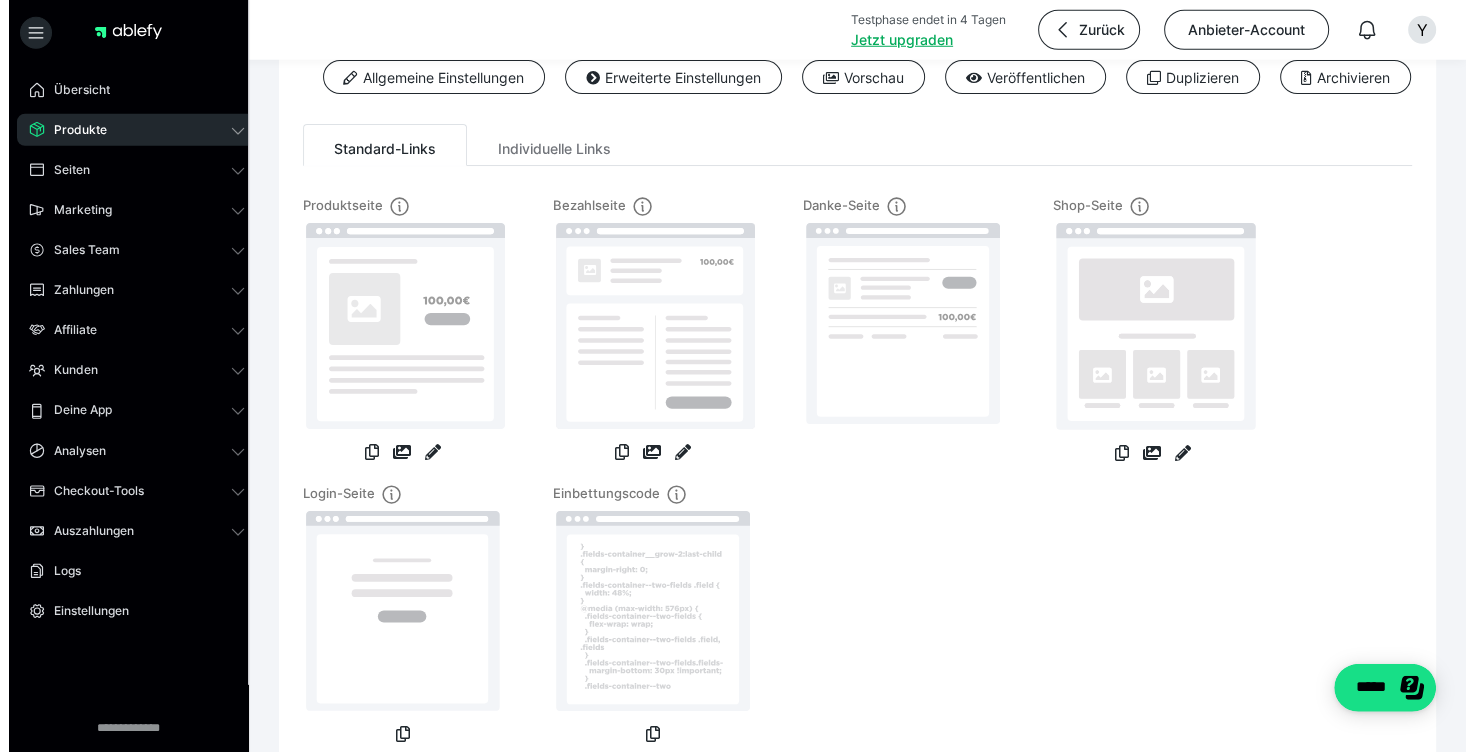 scroll, scrollTop: 0, scrollLeft: 0, axis: both 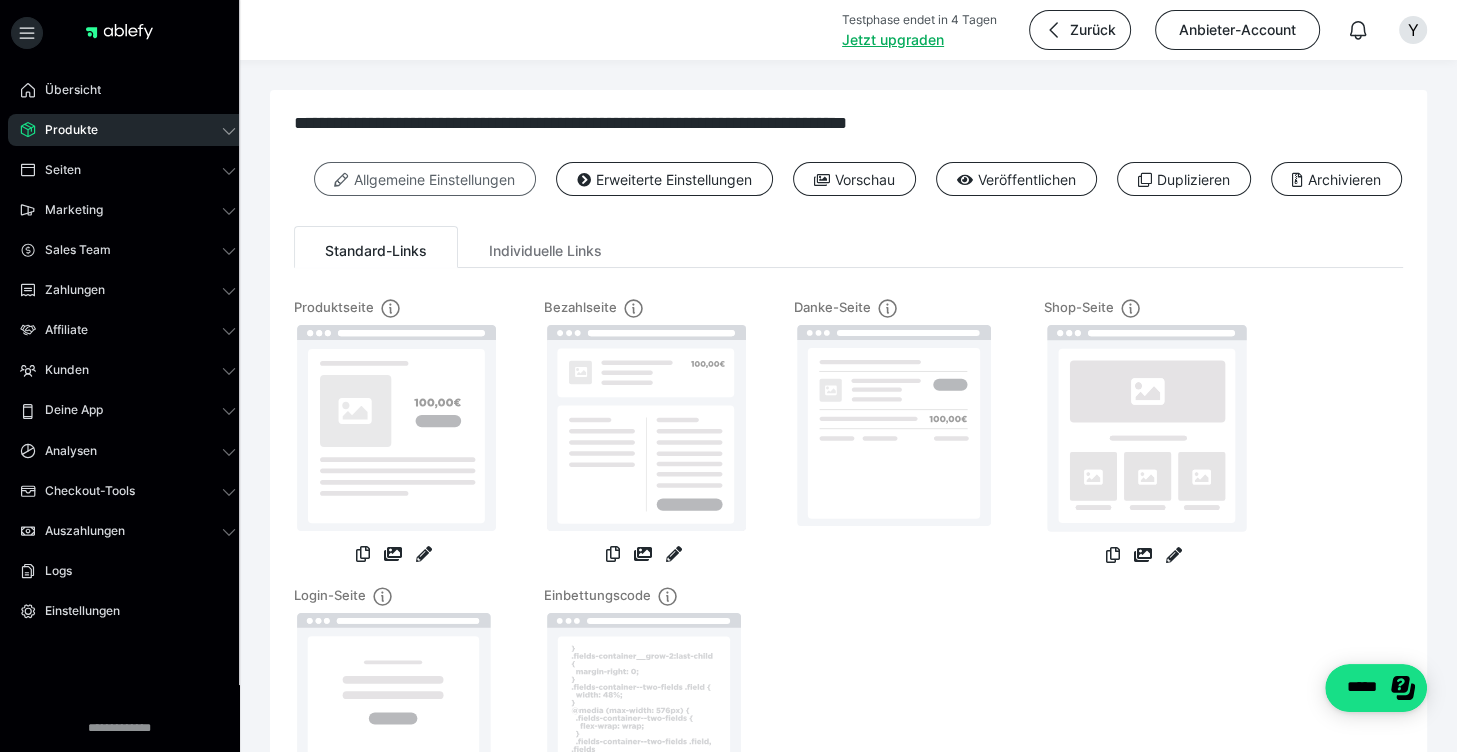 click on "Allgemeine Einstellungen" at bounding box center (425, 179) 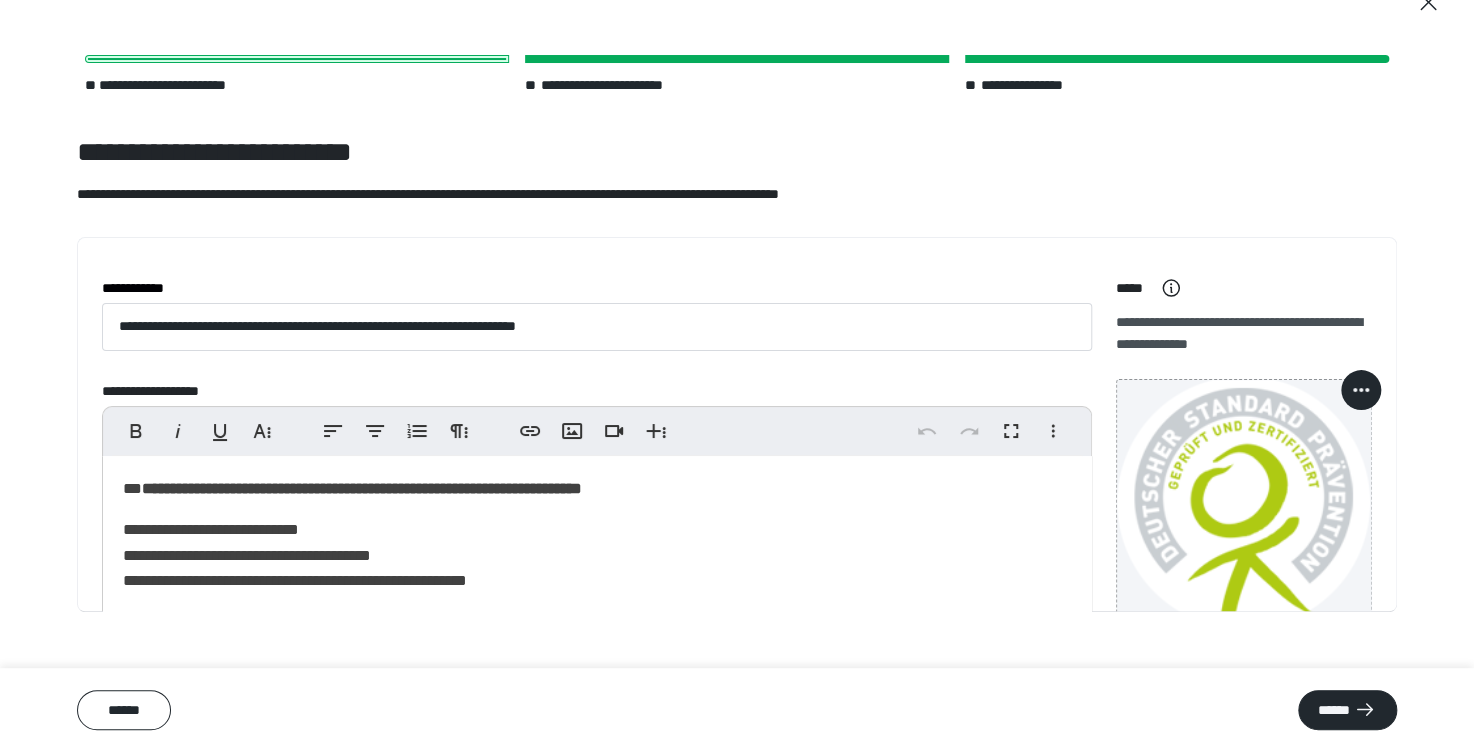 scroll, scrollTop: 65, scrollLeft: 0, axis: vertical 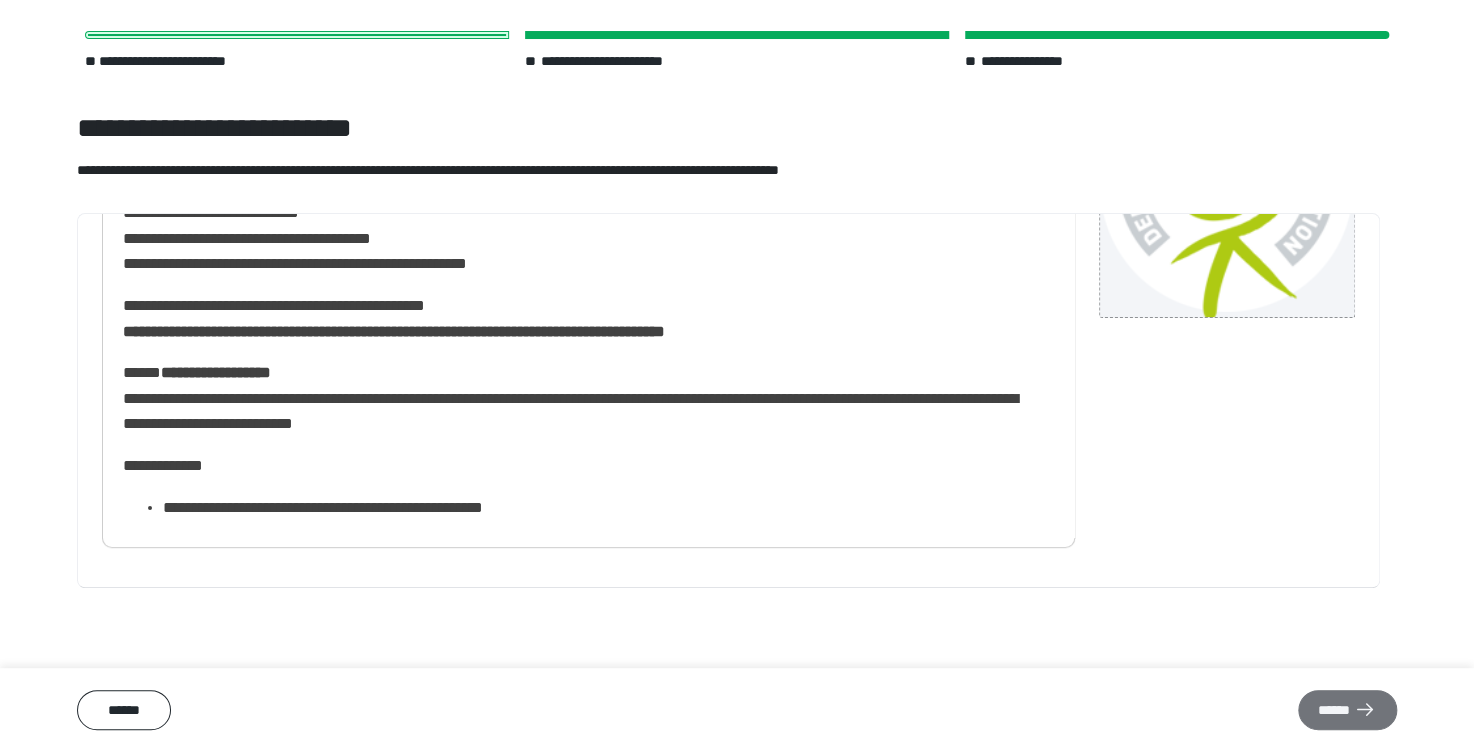 click on "******" at bounding box center [1347, 710] 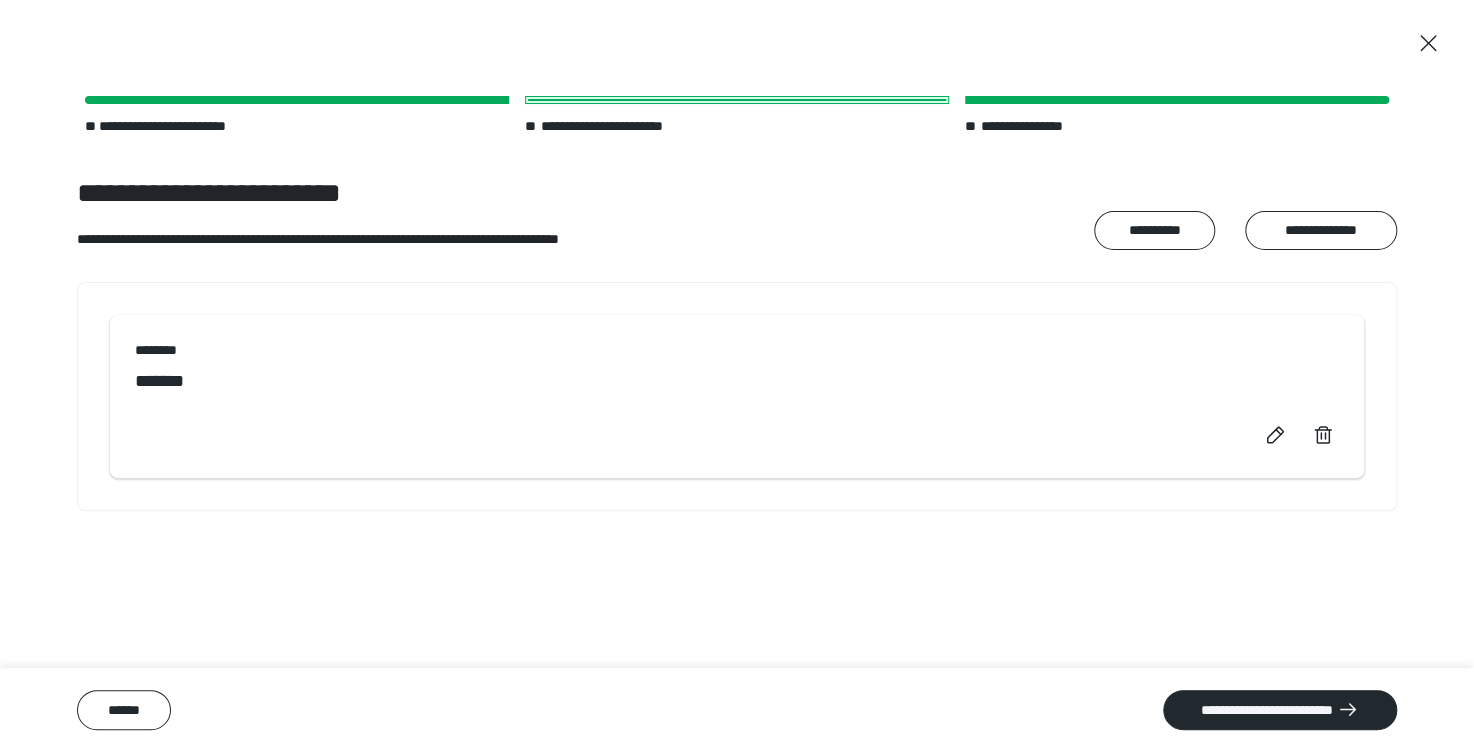 scroll, scrollTop: 0, scrollLeft: 0, axis: both 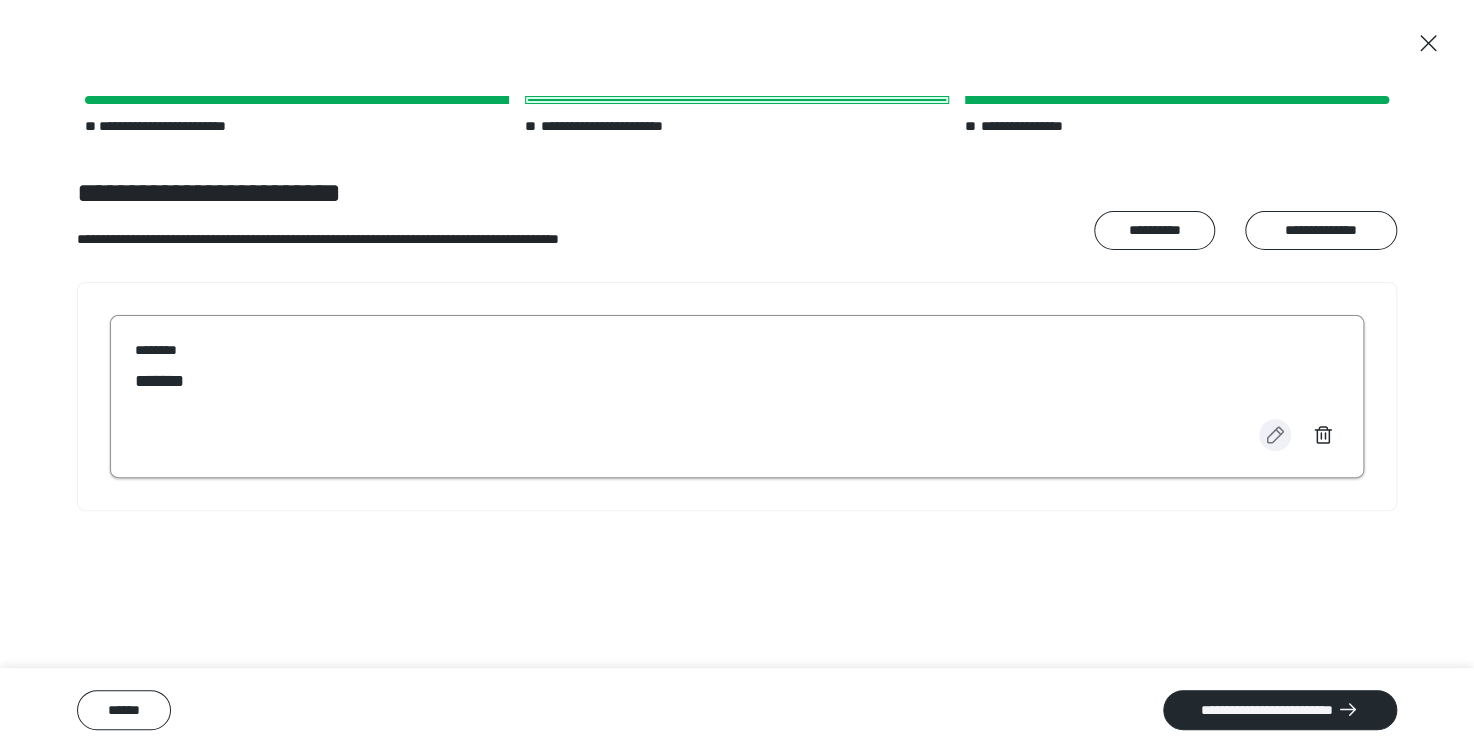 click 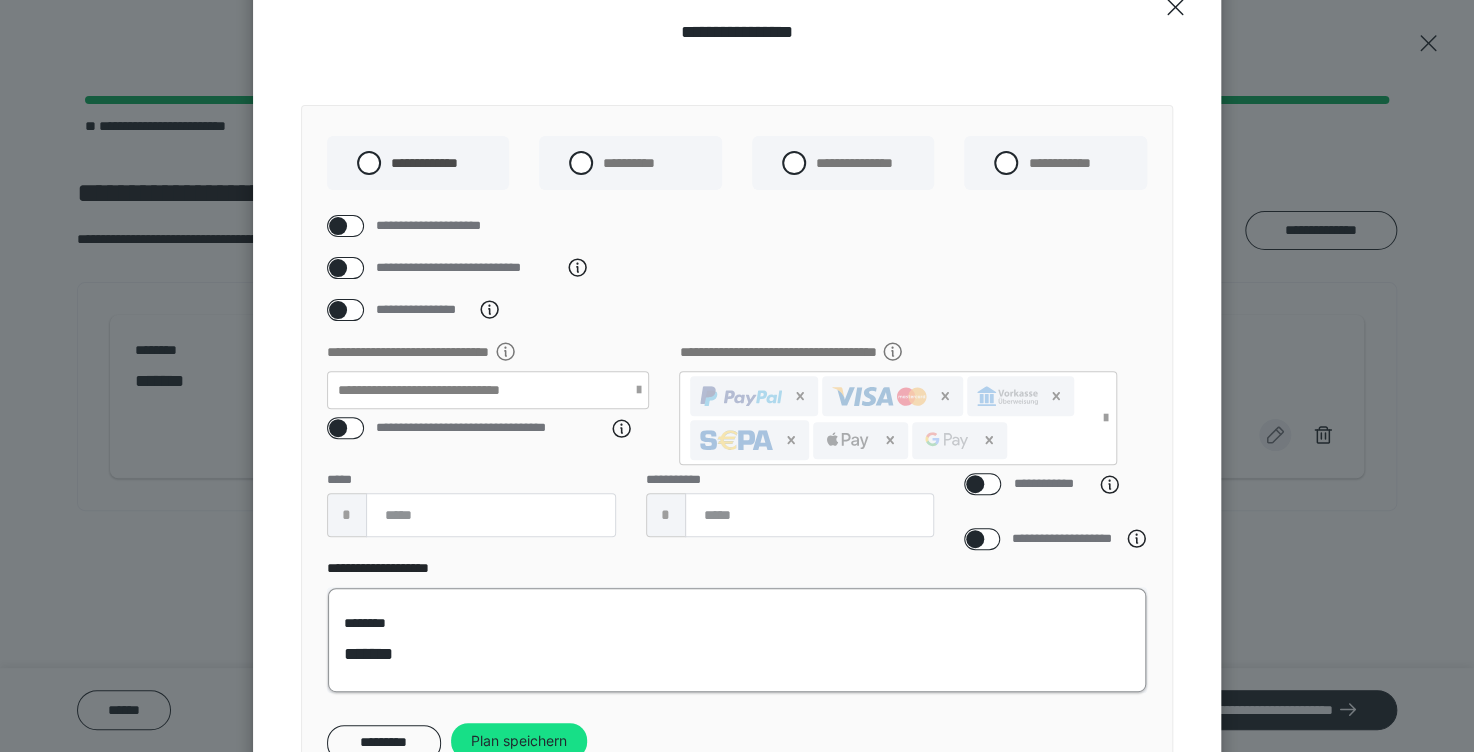 scroll, scrollTop: 226, scrollLeft: 0, axis: vertical 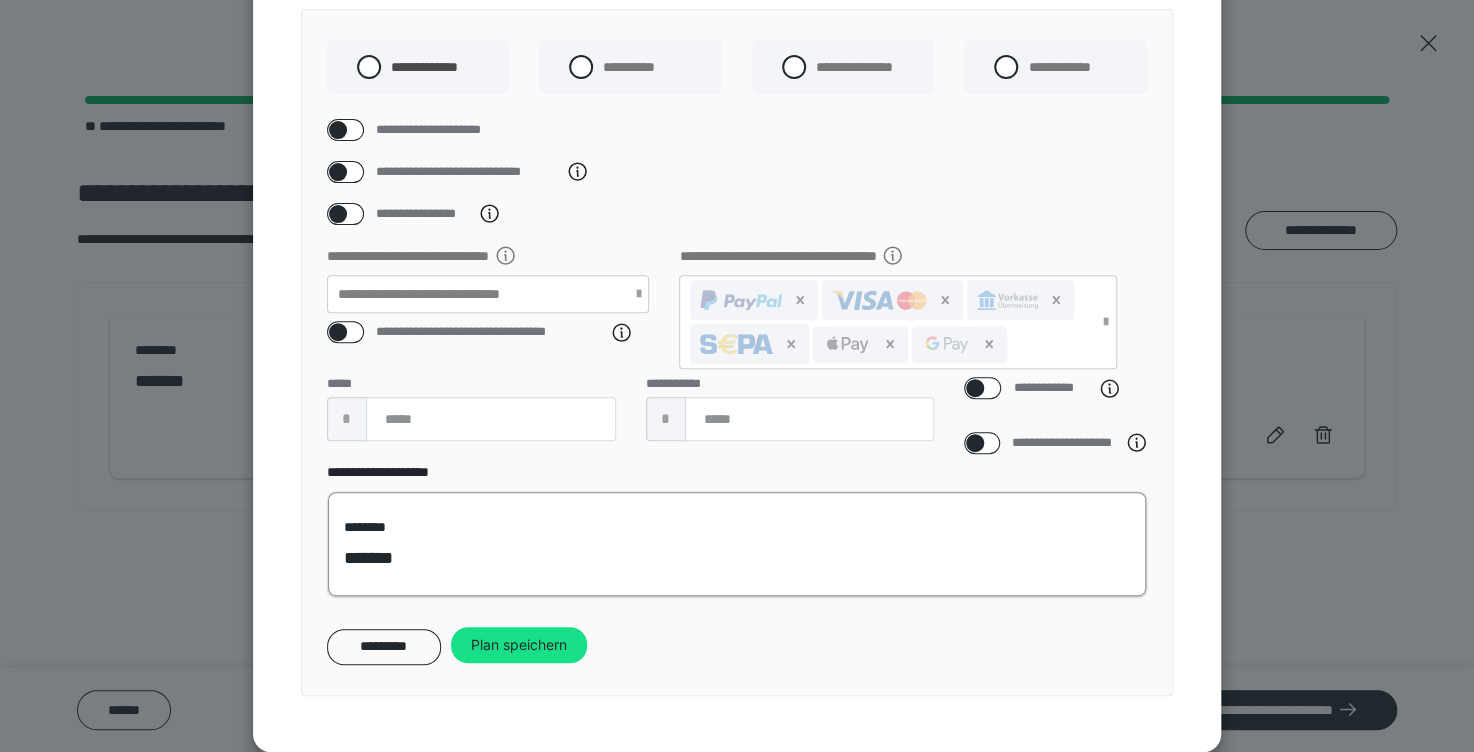 click on "*******" at bounding box center [378, 558] 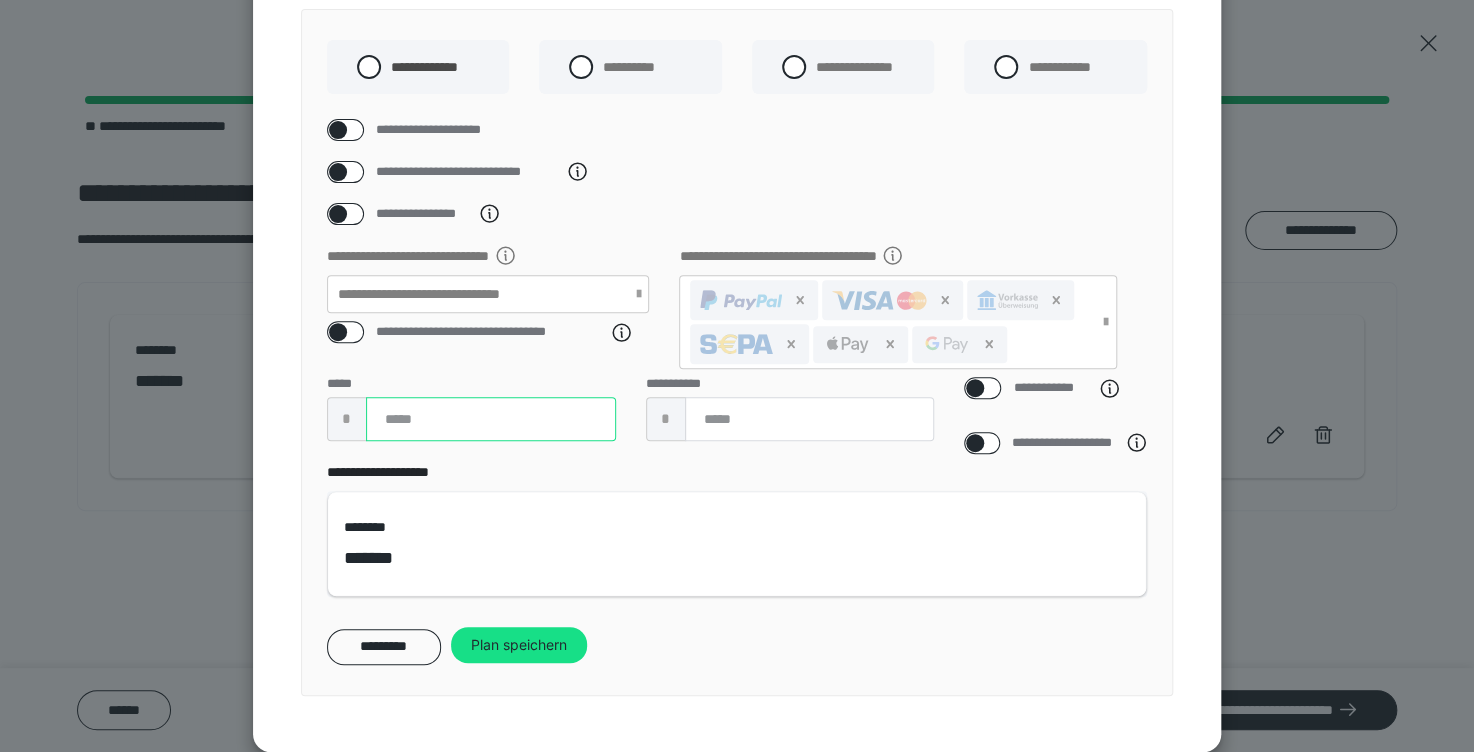 click on "***" at bounding box center [491, 419] 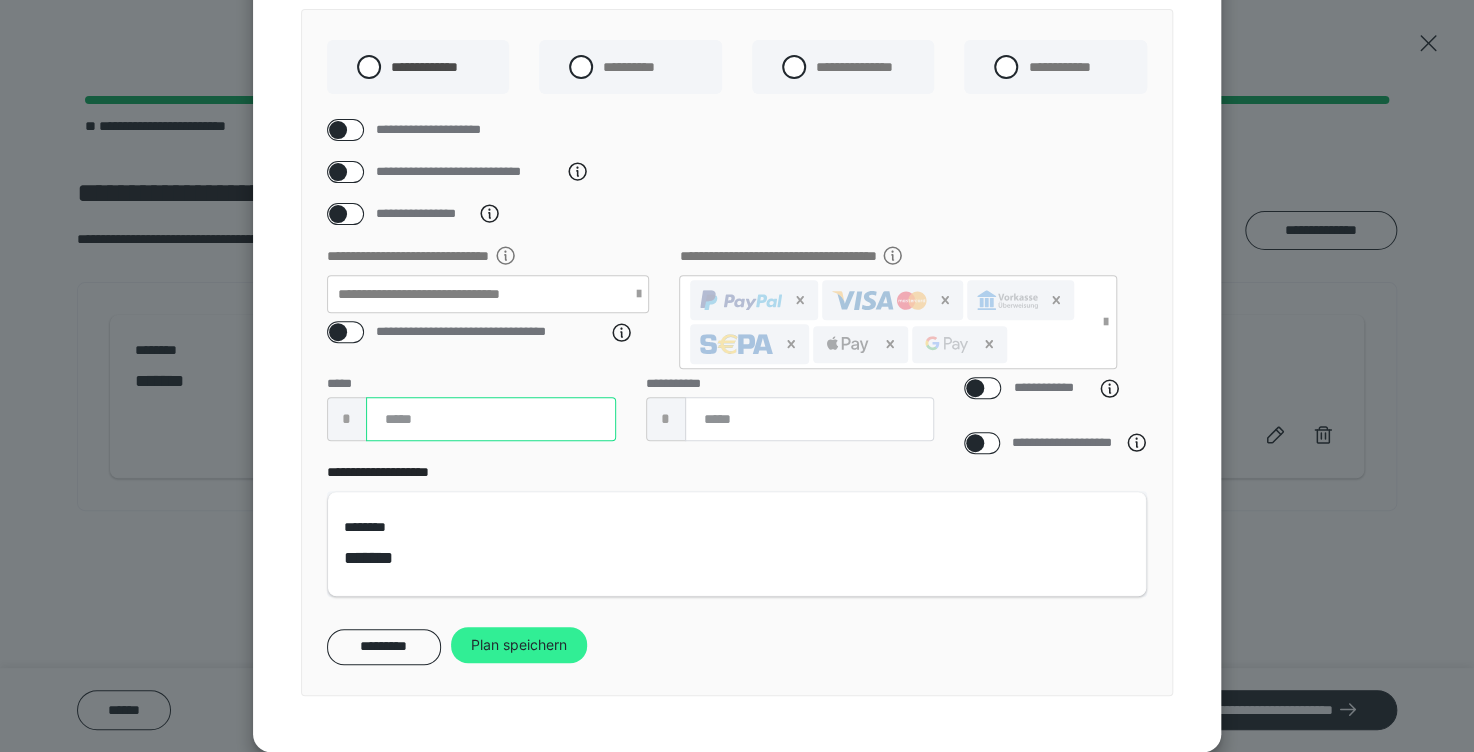 type on "***" 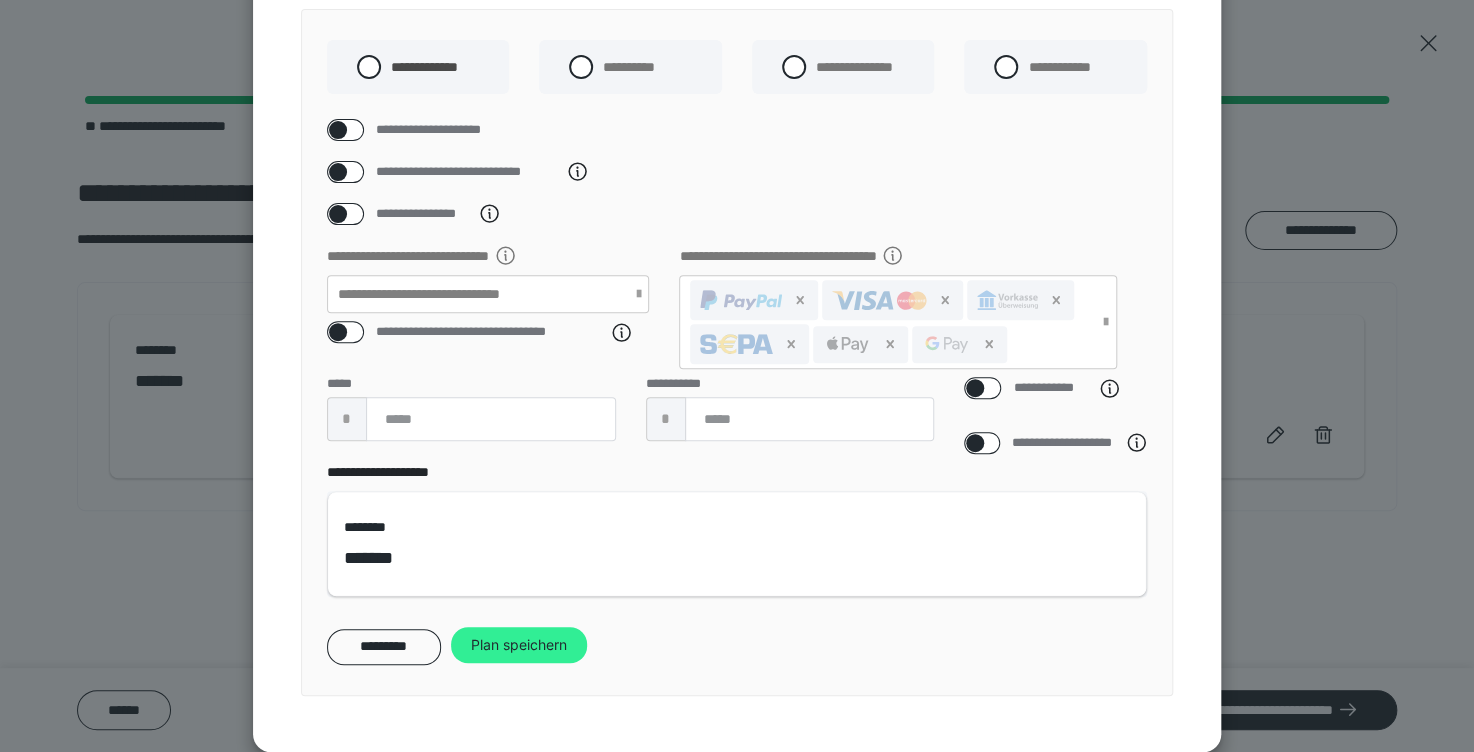 click on "Plan speichern" at bounding box center [519, 645] 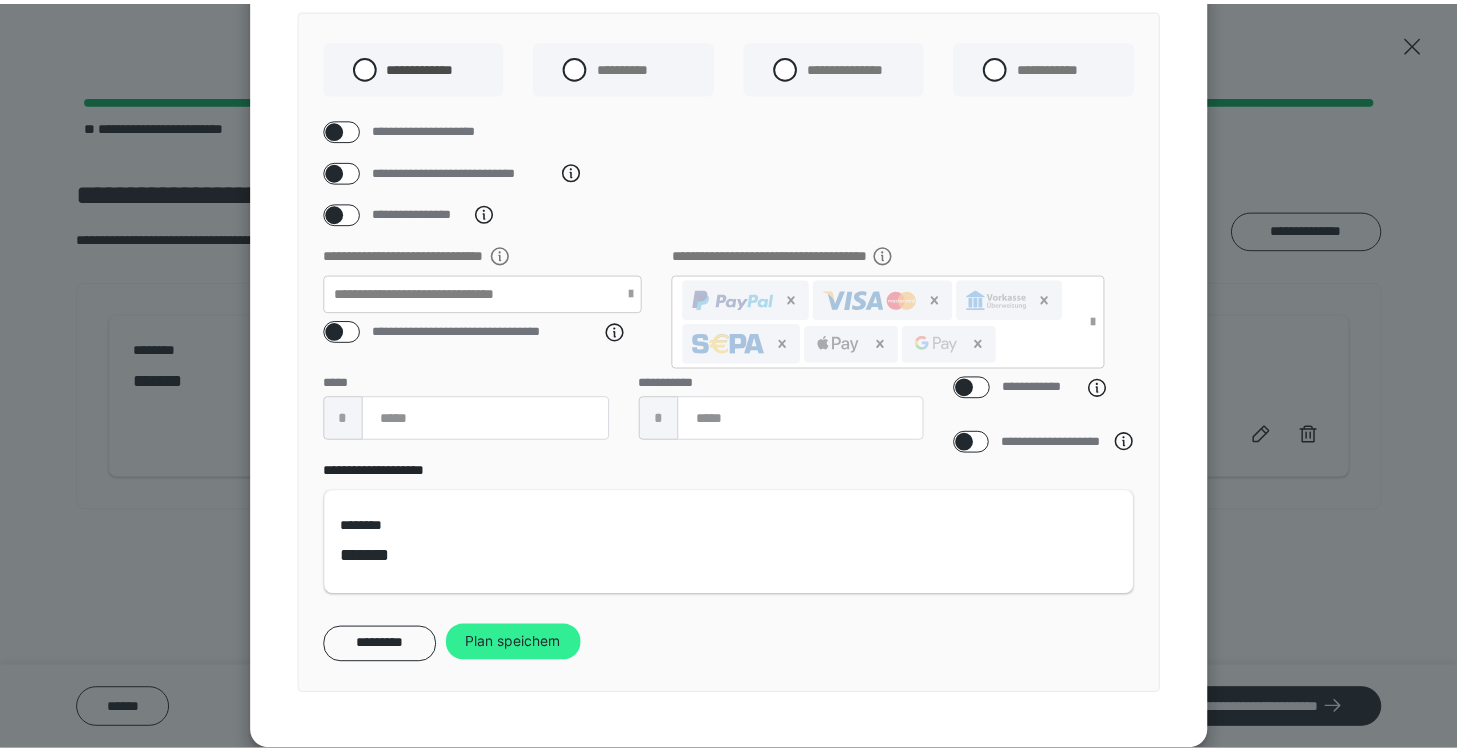 scroll, scrollTop: 146, scrollLeft: 0, axis: vertical 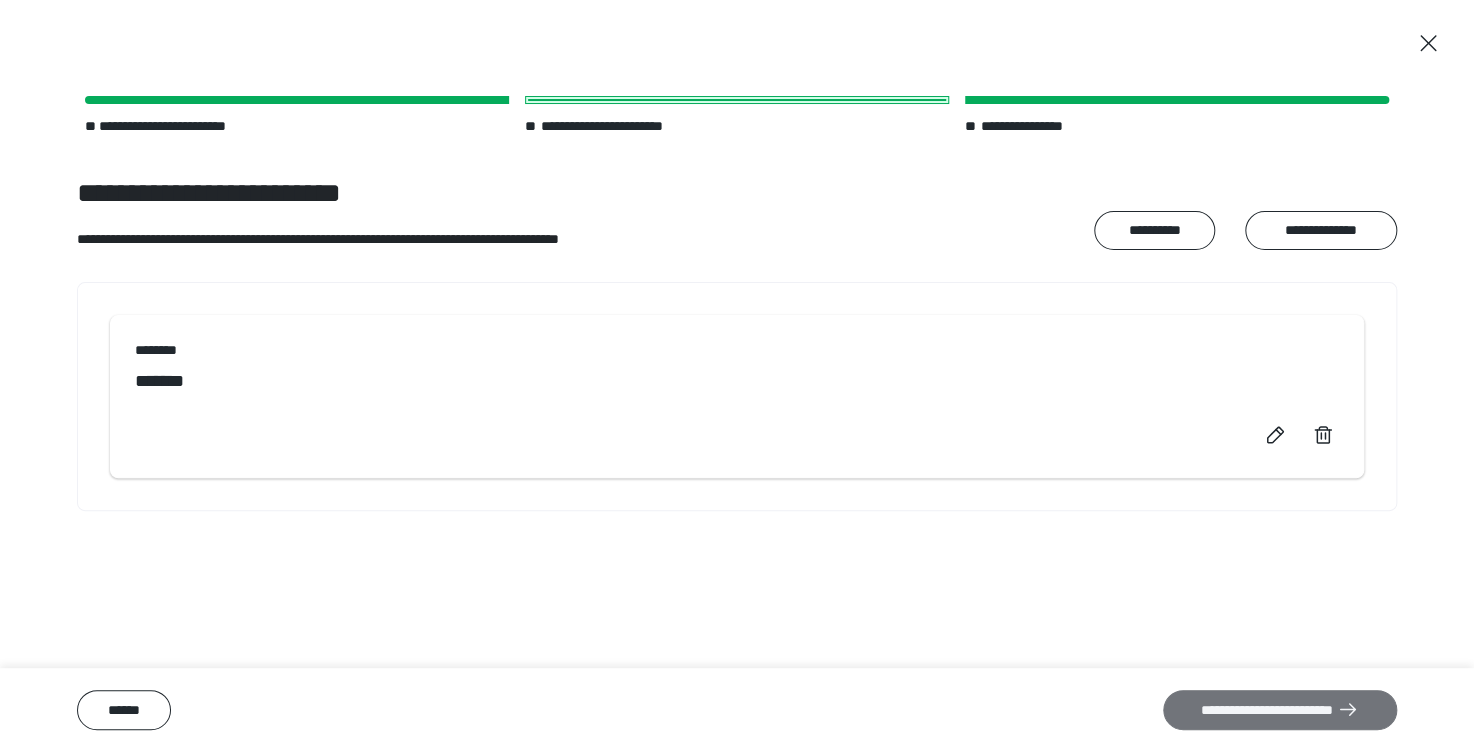 click on "**********" at bounding box center (1279, 710) 